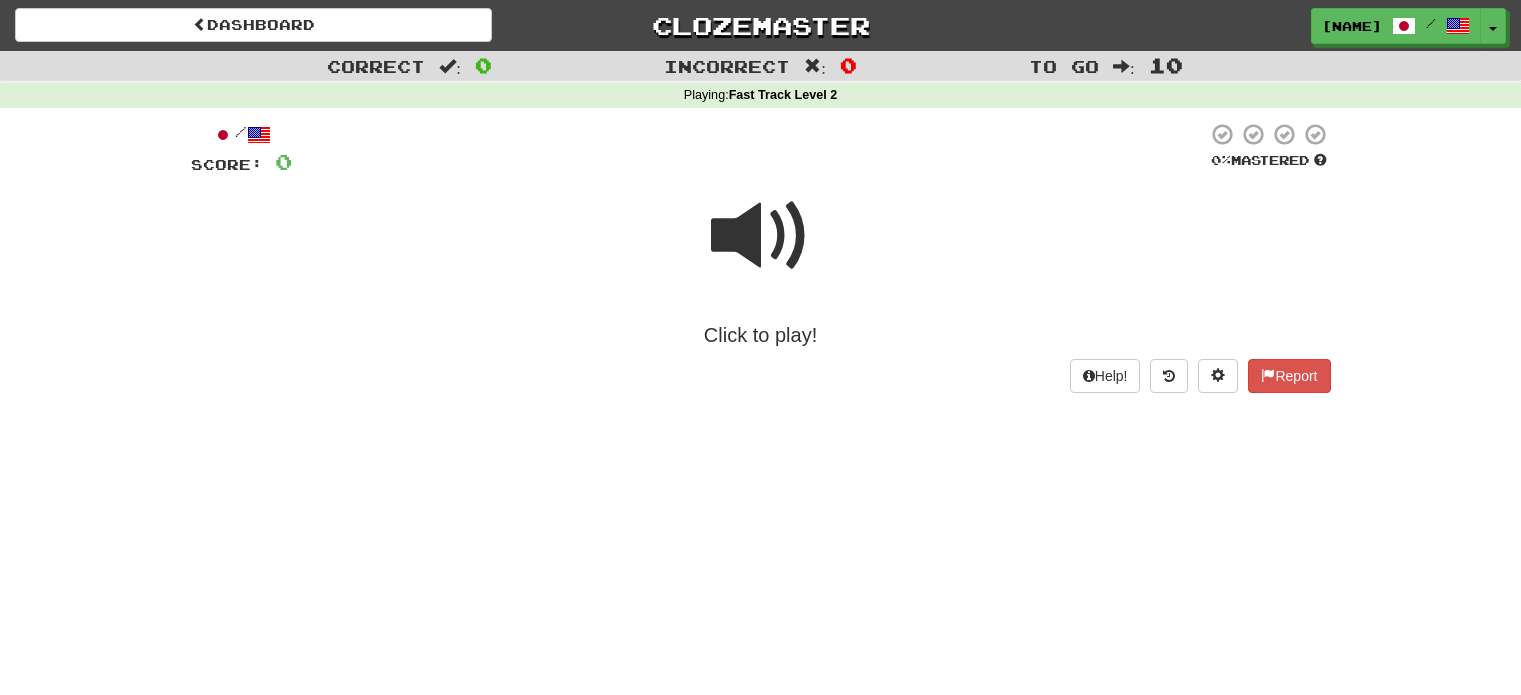 scroll, scrollTop: 0, scrollLeft: 0, axis: both 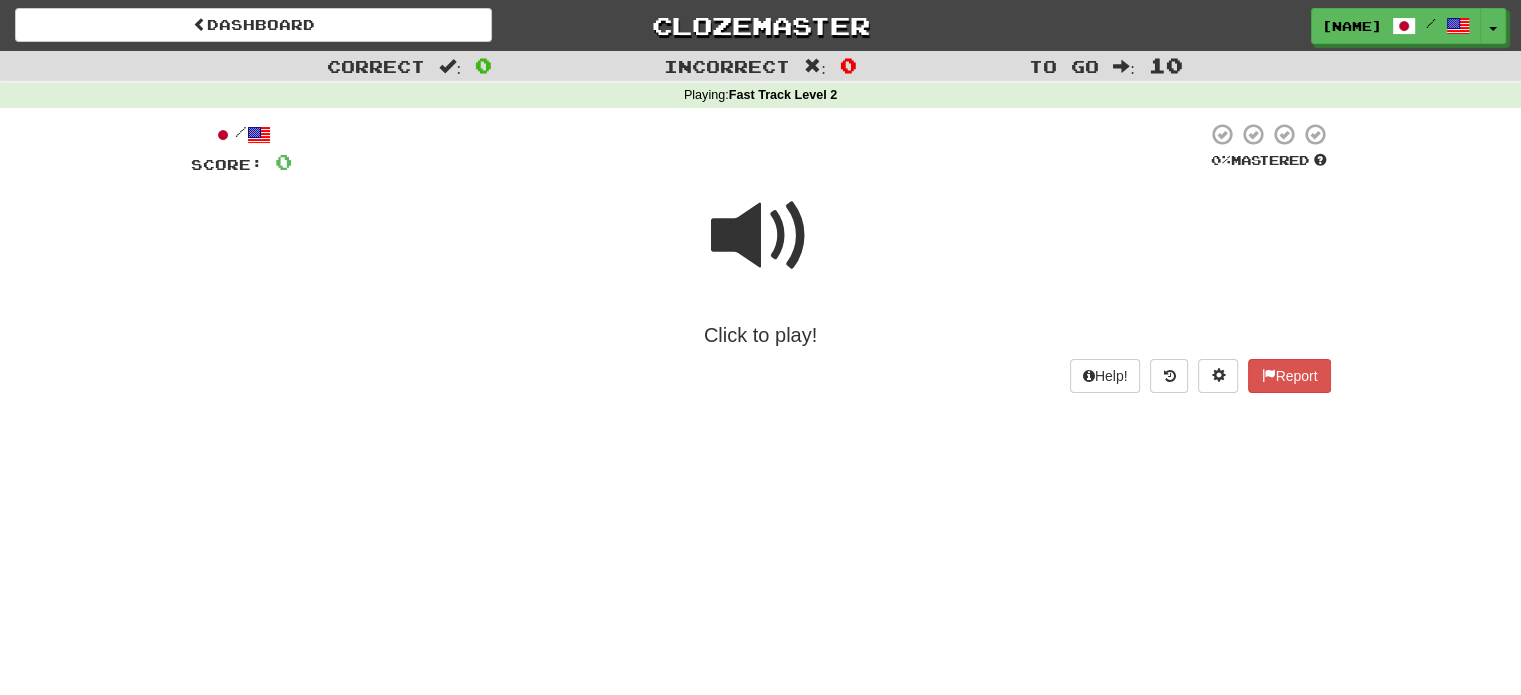 click at bounding box center (761, 236) 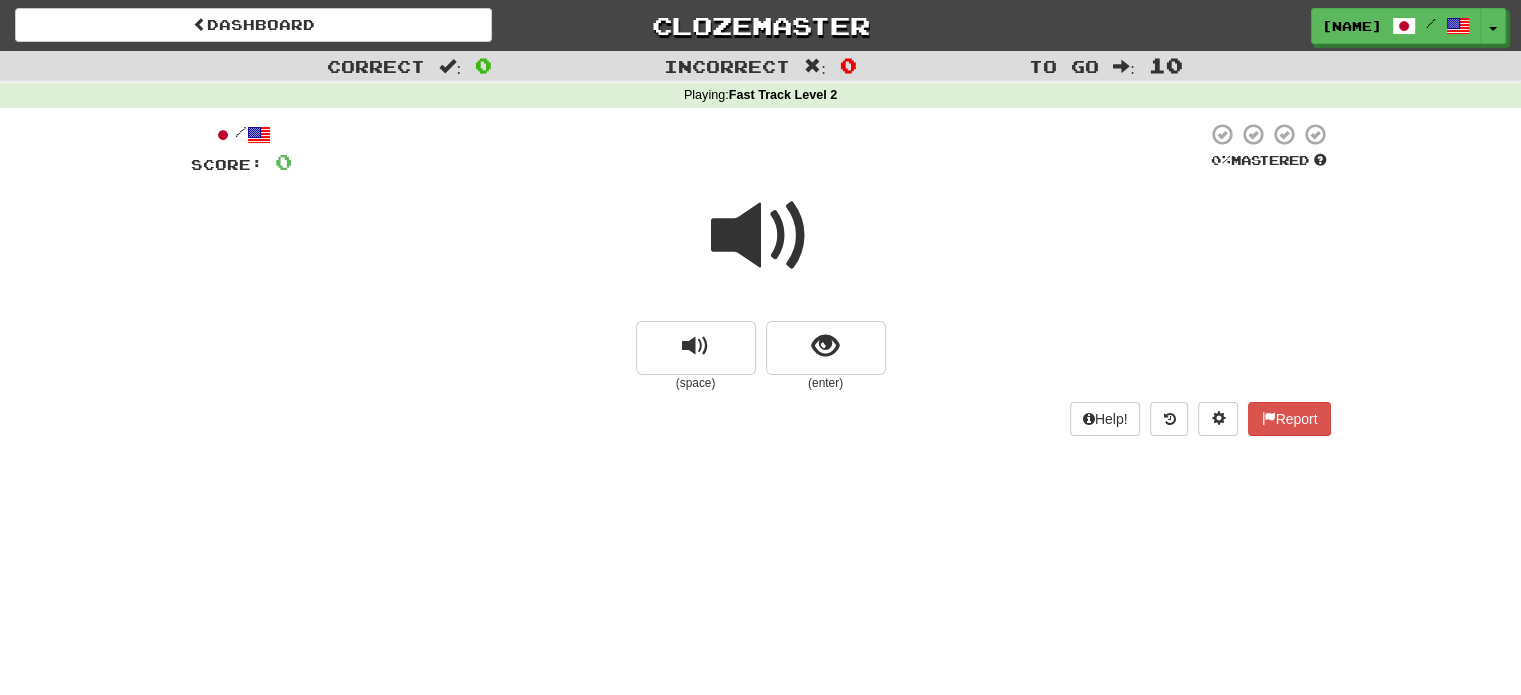 click at bounding box center [761, 236] 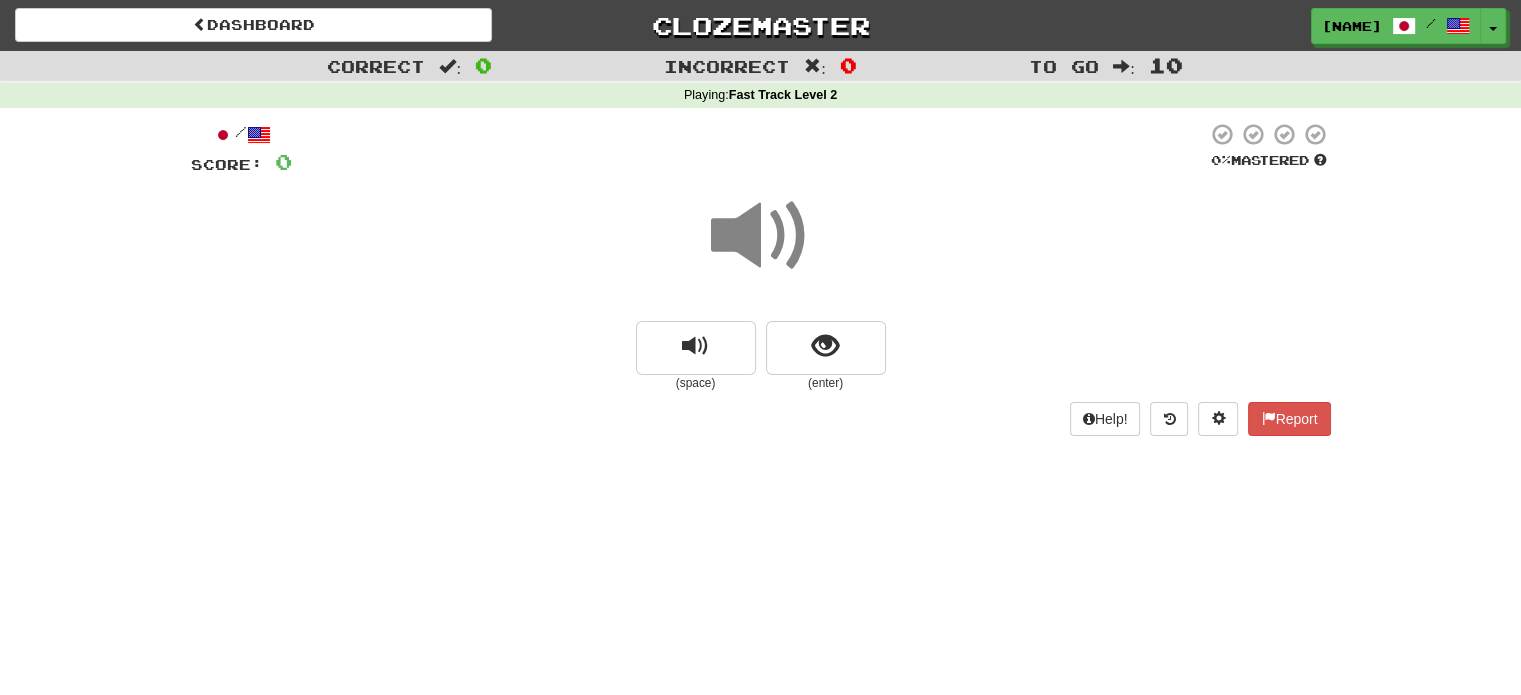 click at bounding box center [761, 236] 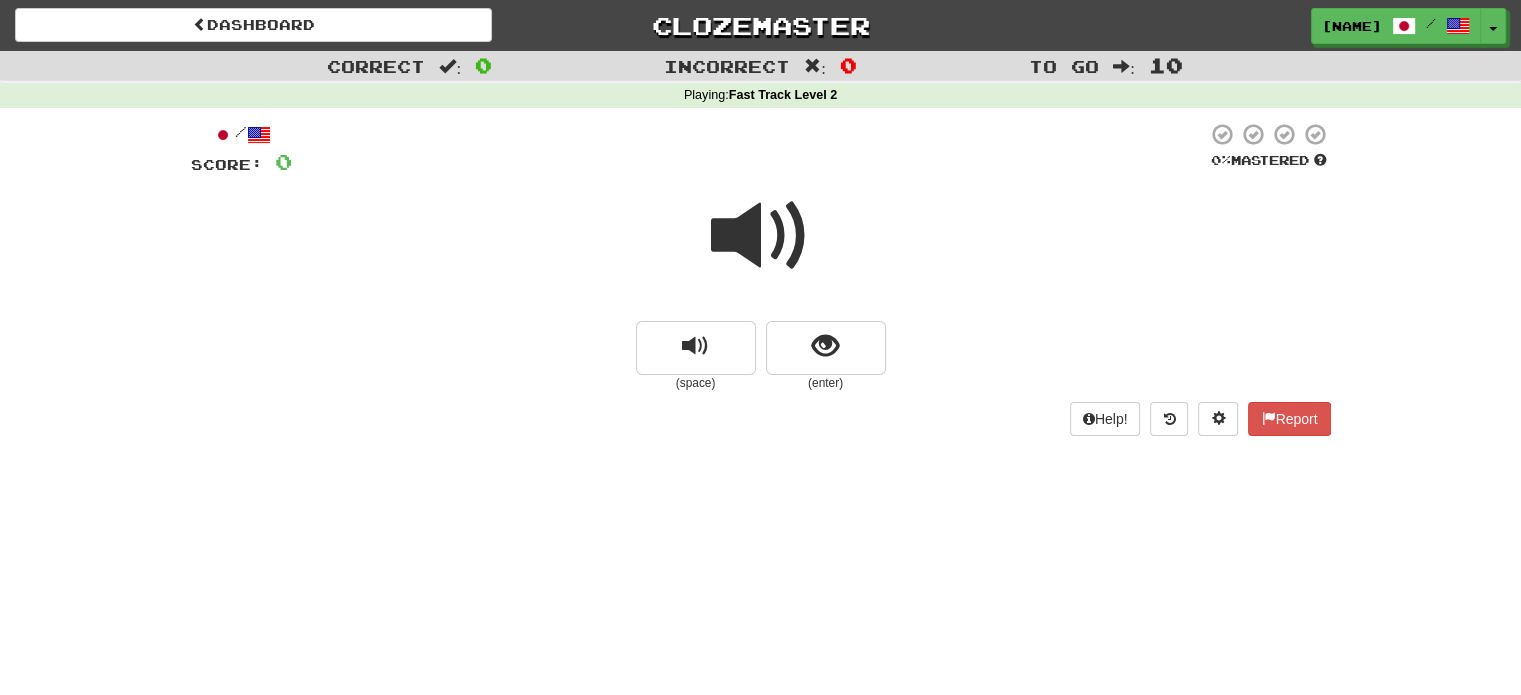 click at bounding box center [761, 236] 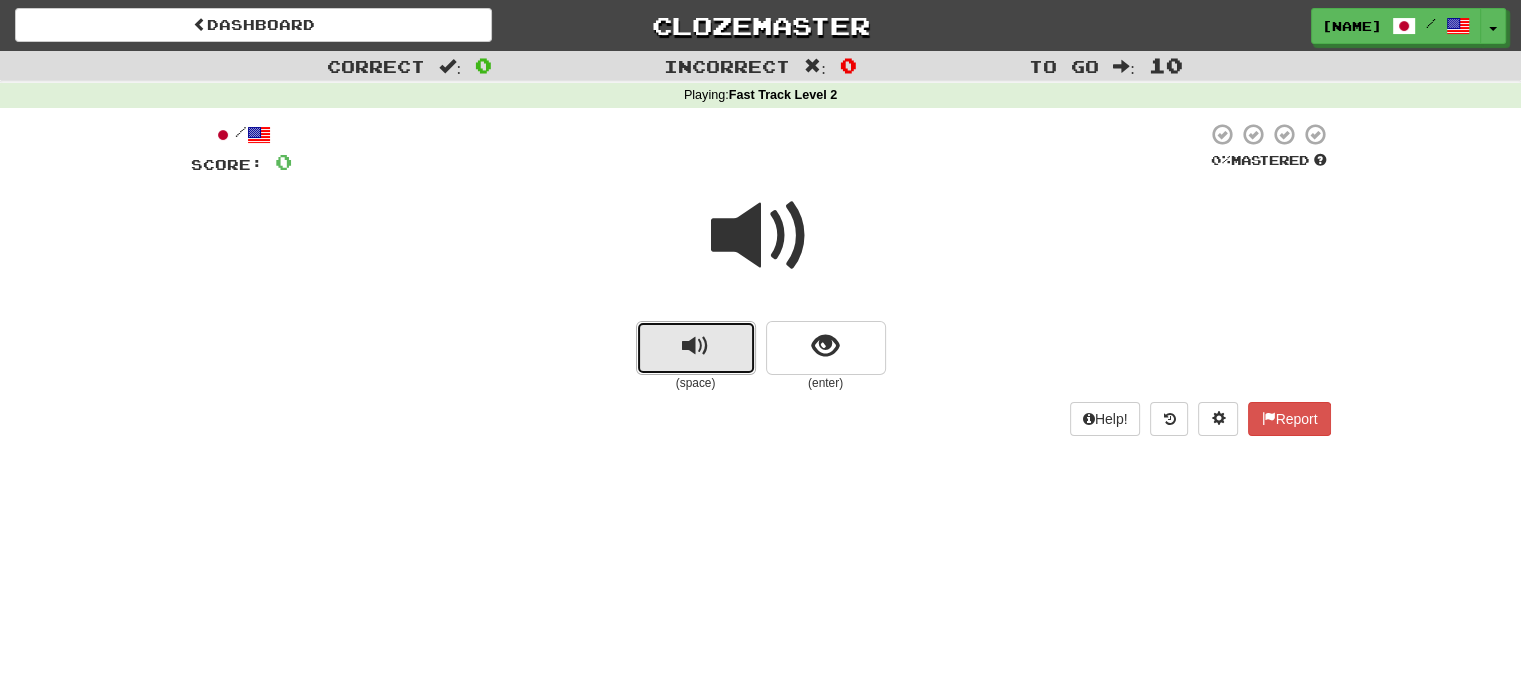 click at bounding box center [696, 348] 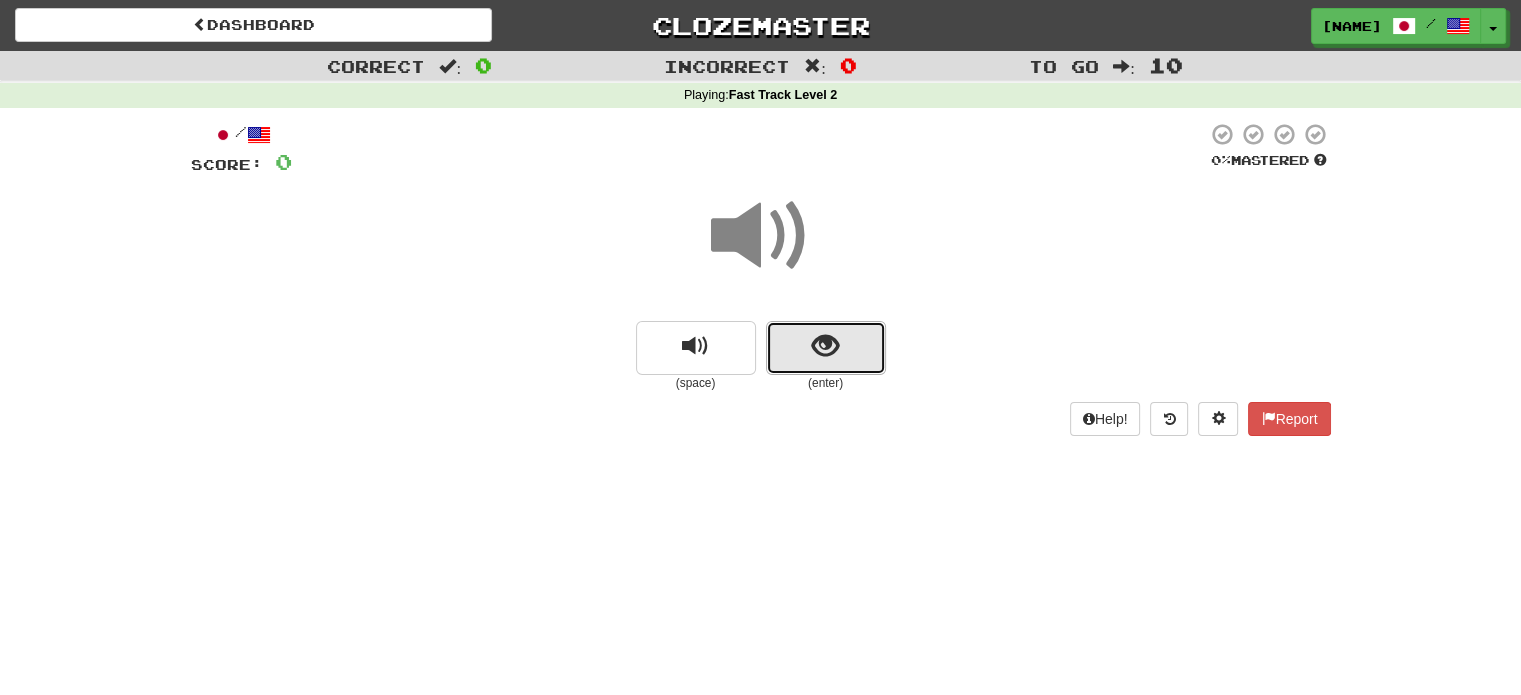 click at bounding box center [826, 348] 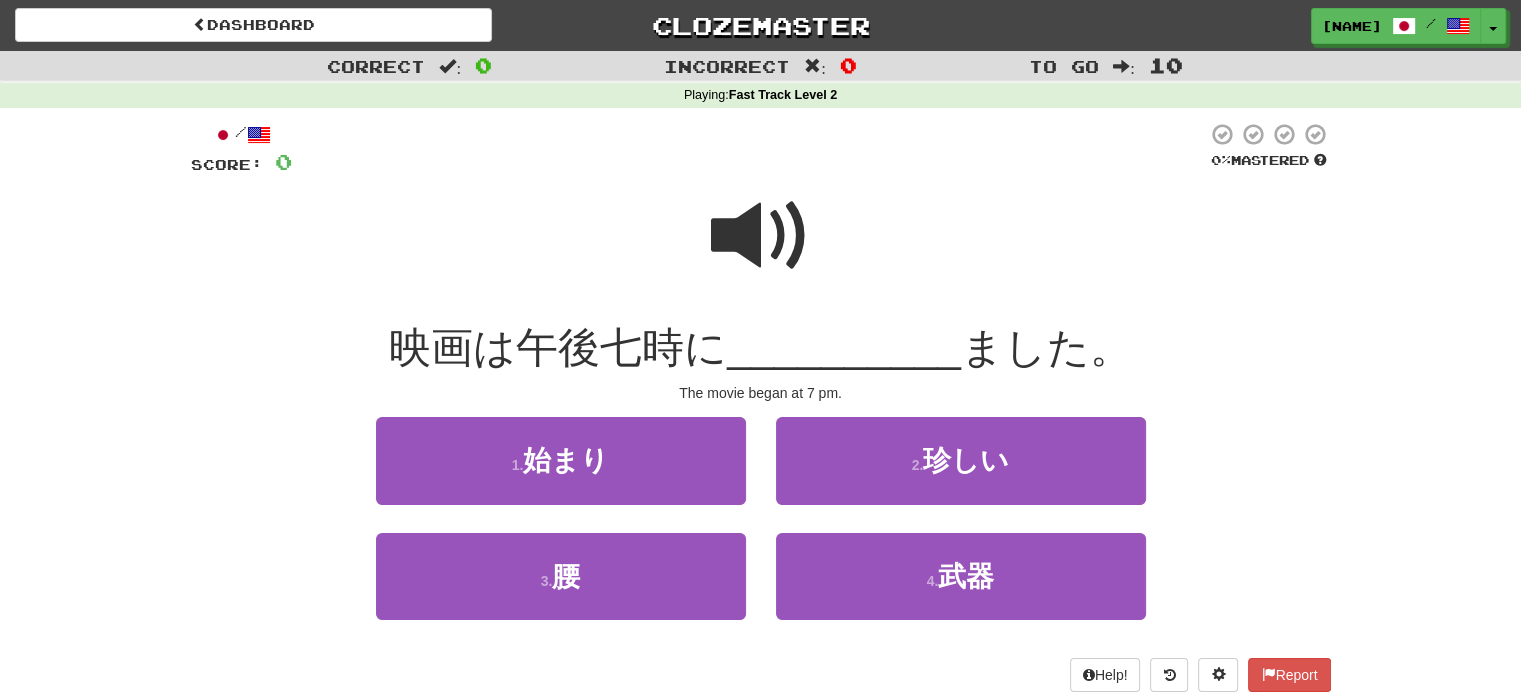 click at bounding box center (761, 236) 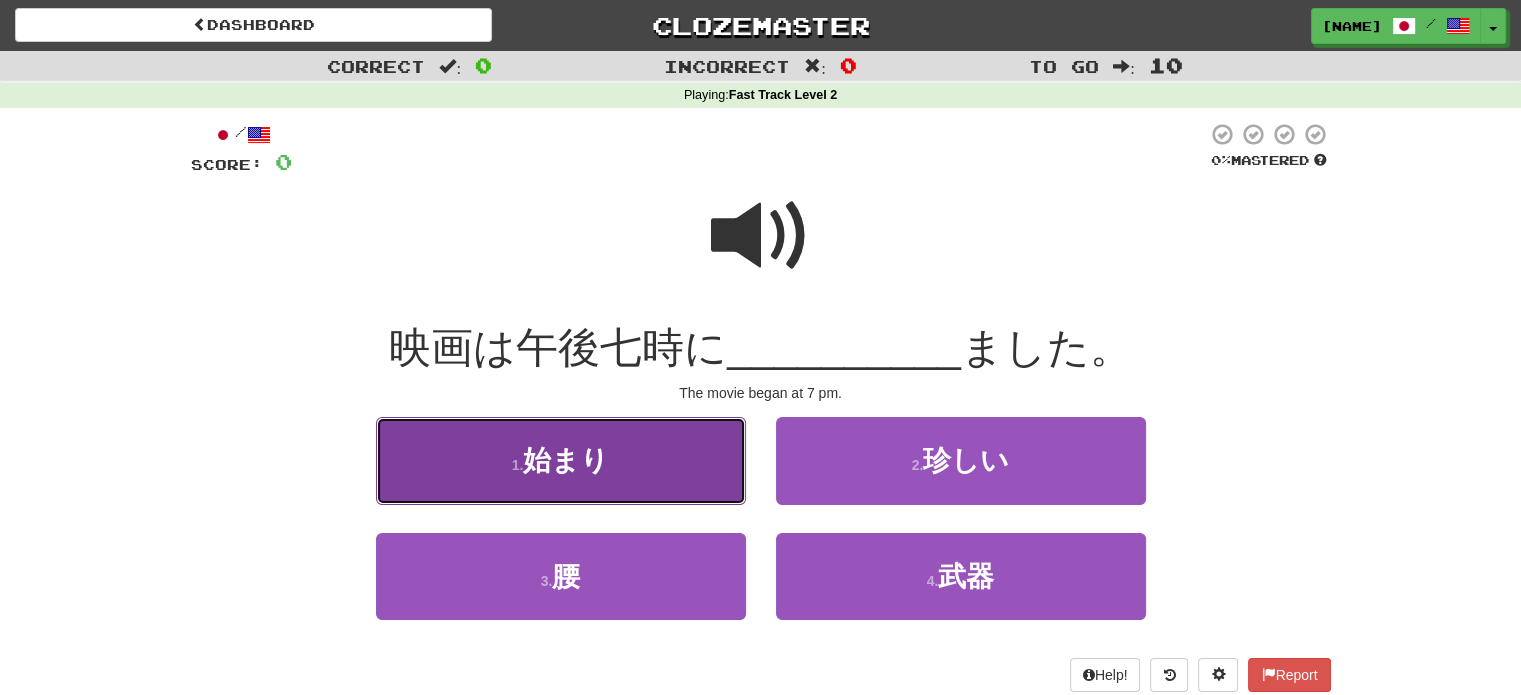 click on "1 .  始まり" at bounding box center [561, 460] 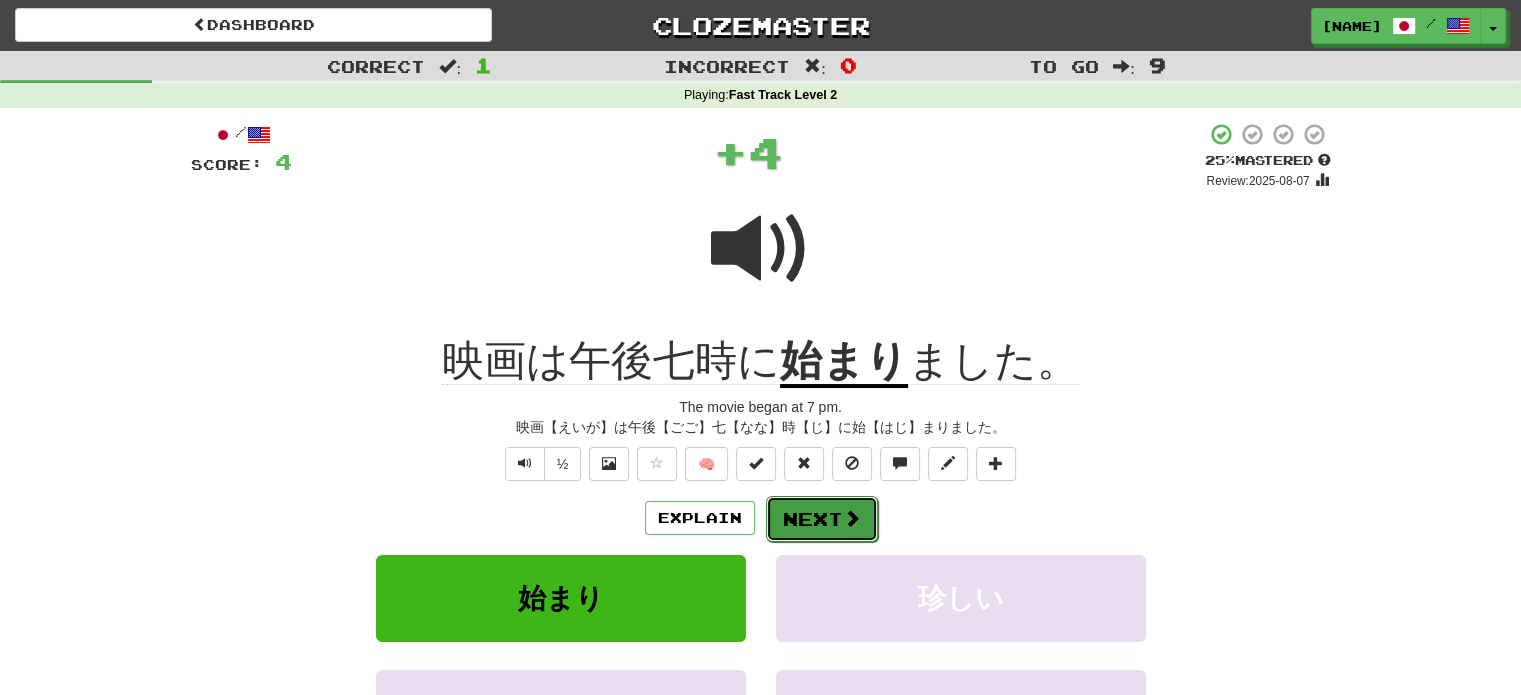 click on "Next" at bounding box center [822, 519] 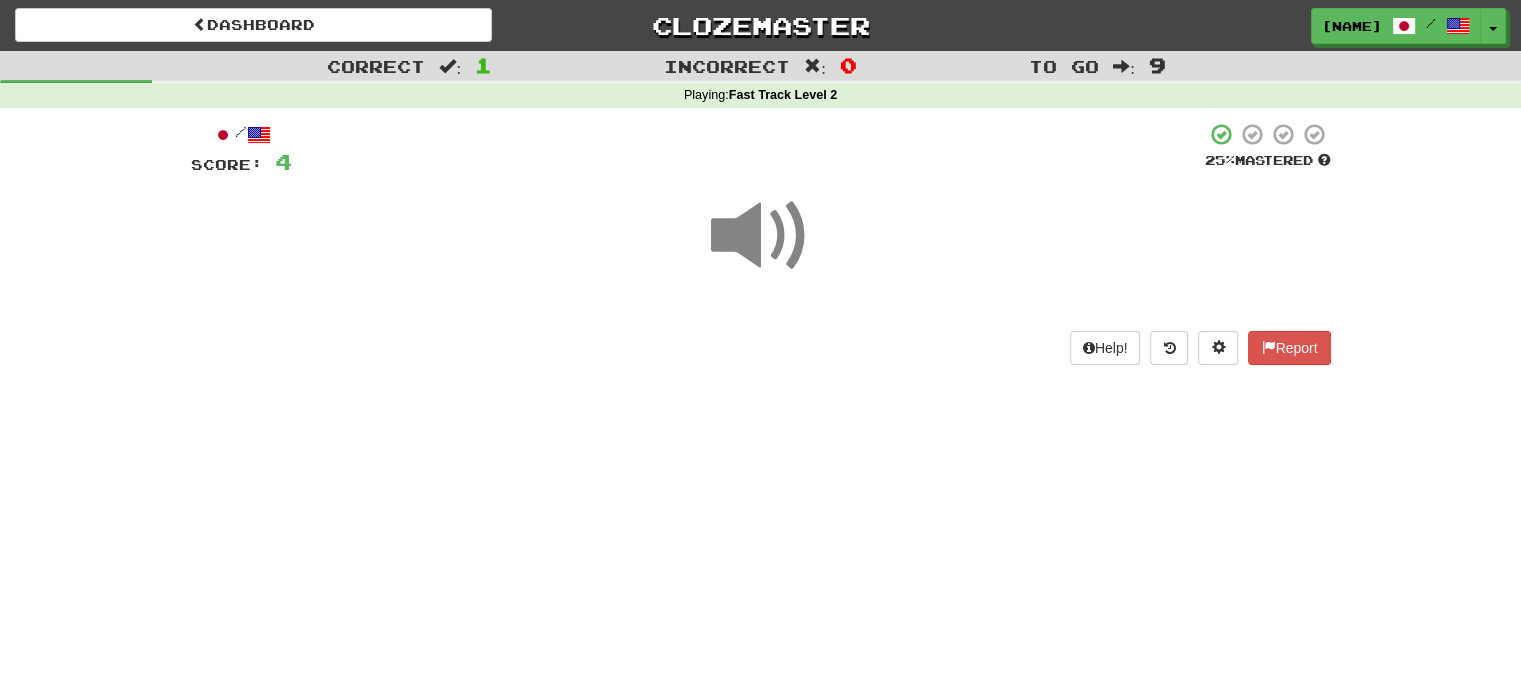 click at bounding box center [761, 236] 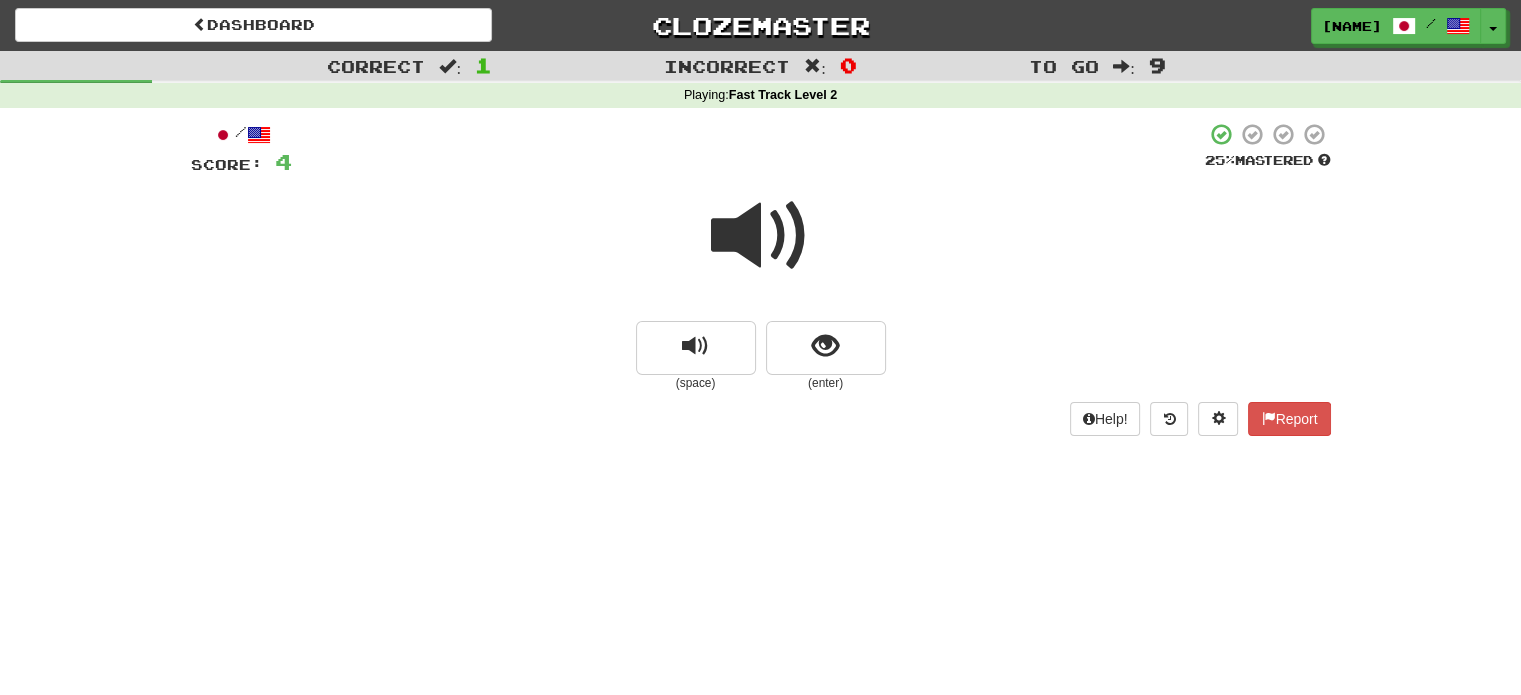 click at bounding box center (761, 236) 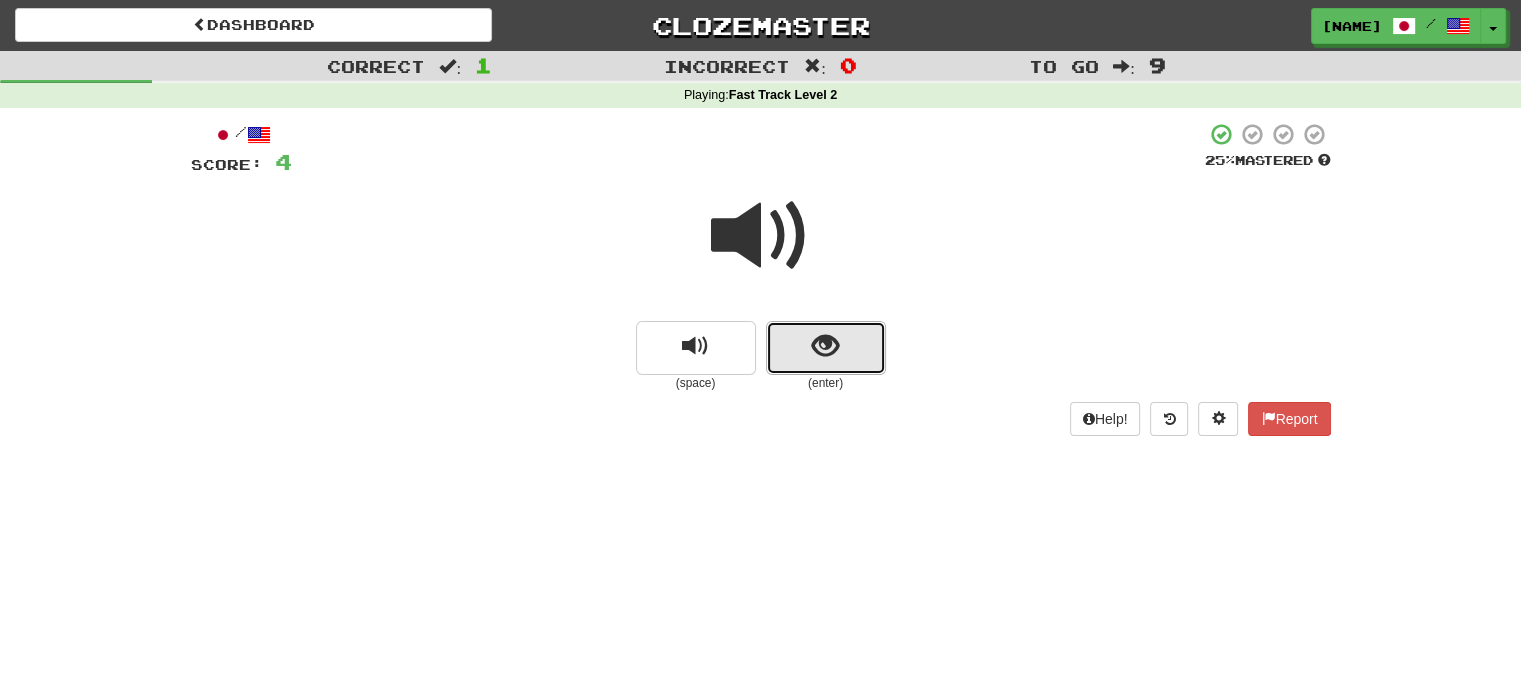 click at bounding box center [826, 348] 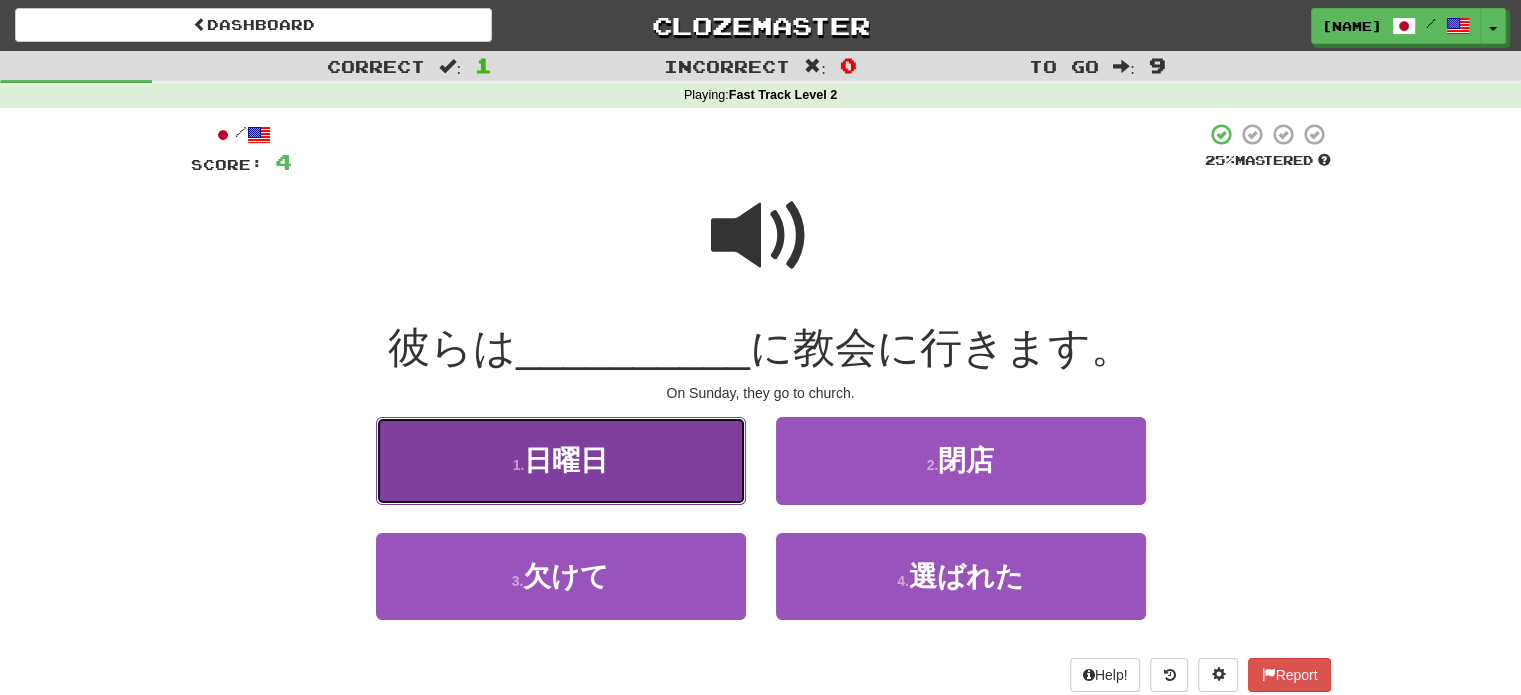 click on "日曜日" at bounding box center (566, 460) 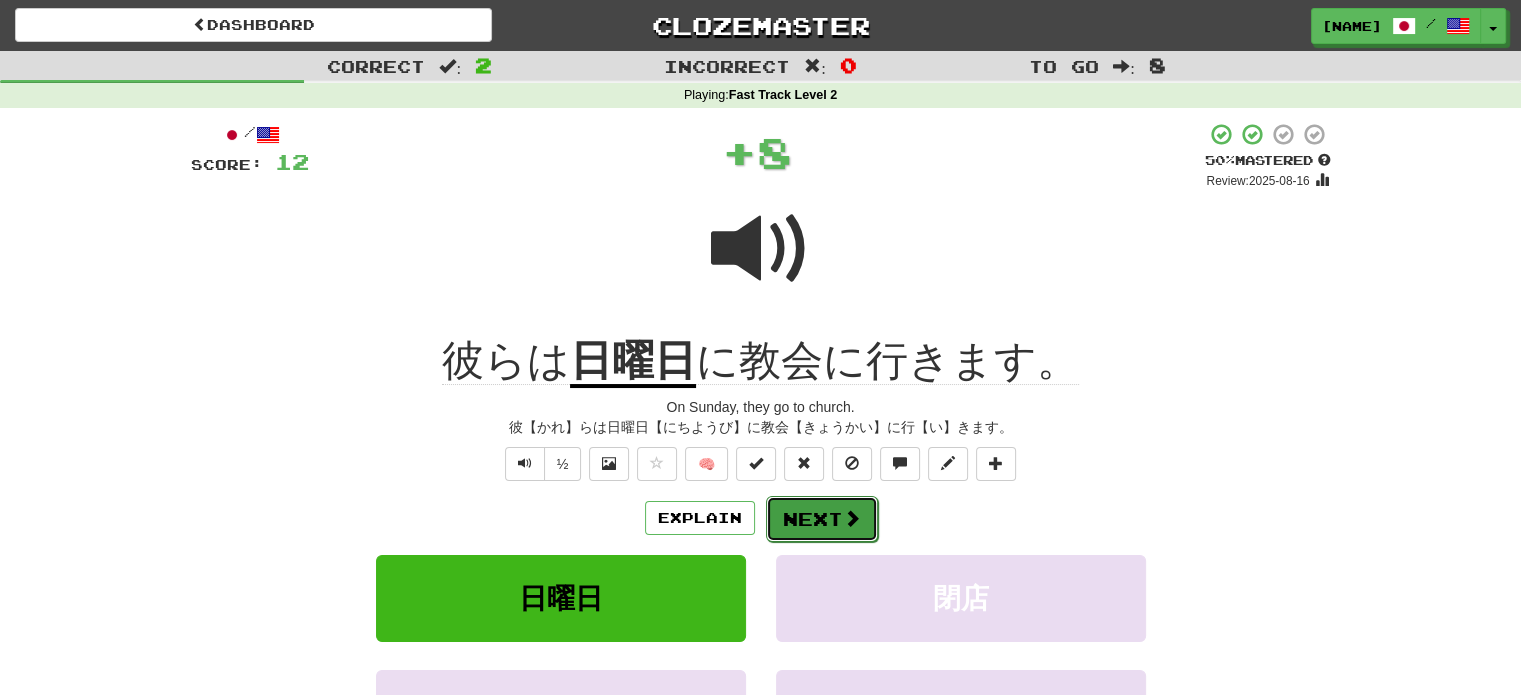 click at bounding box center [852, 518] 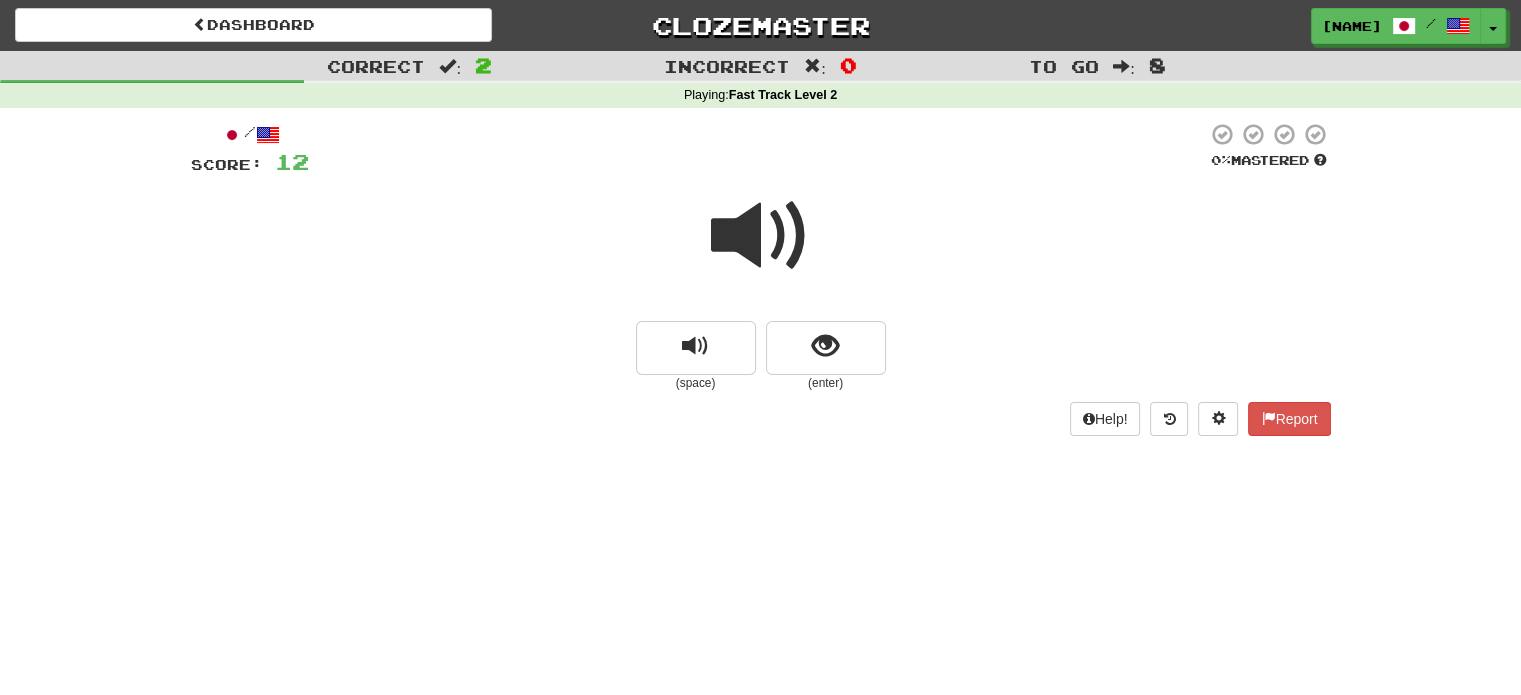 click at bounding box center [761, 236] 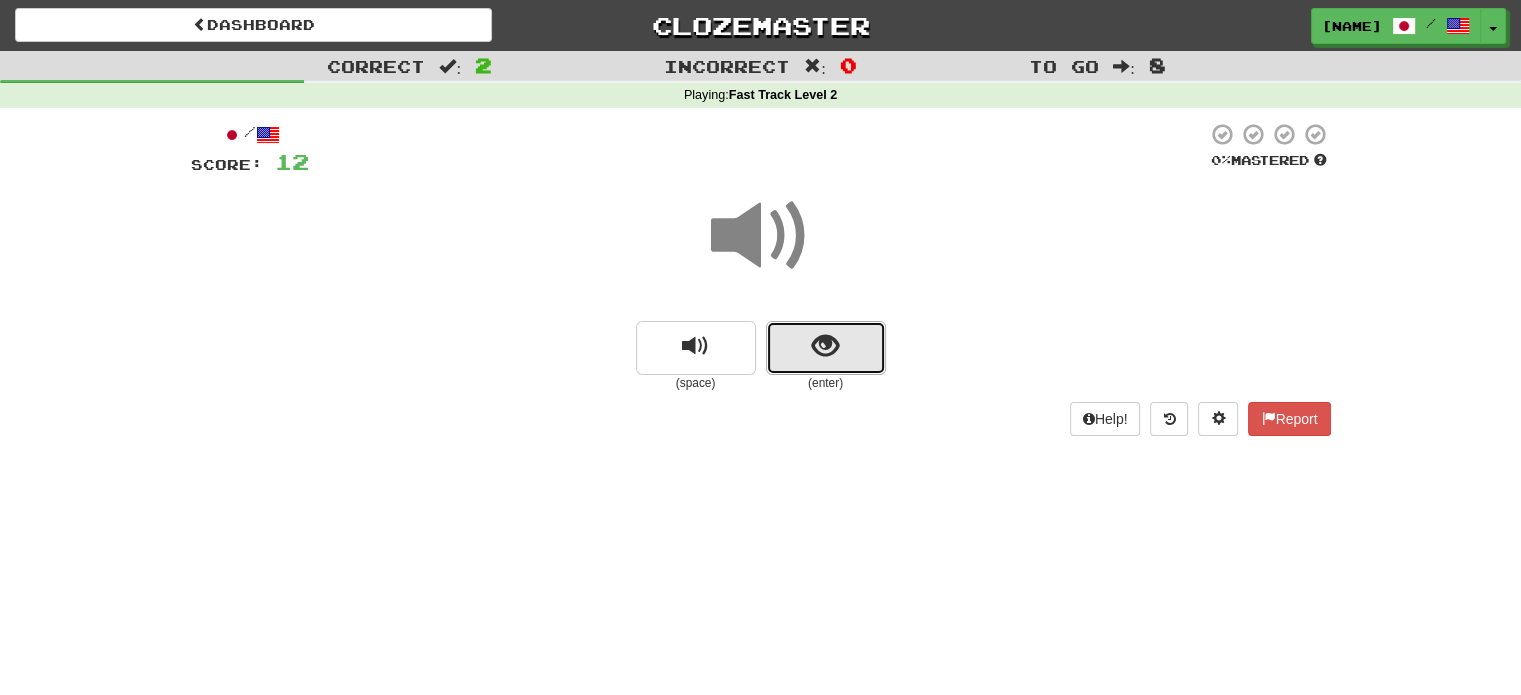 click at bounding box center [826, 348] 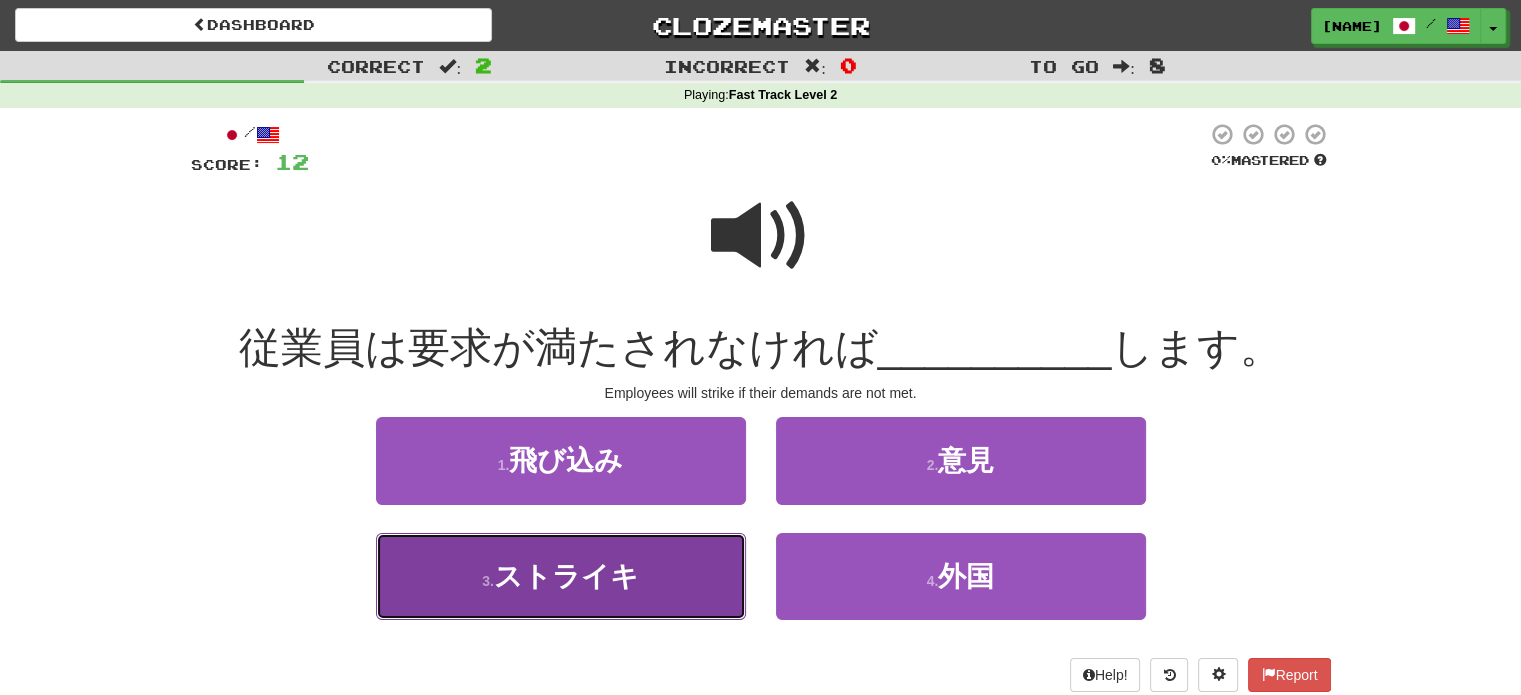 click on "ストライキ" at bounding box center [566, 576] 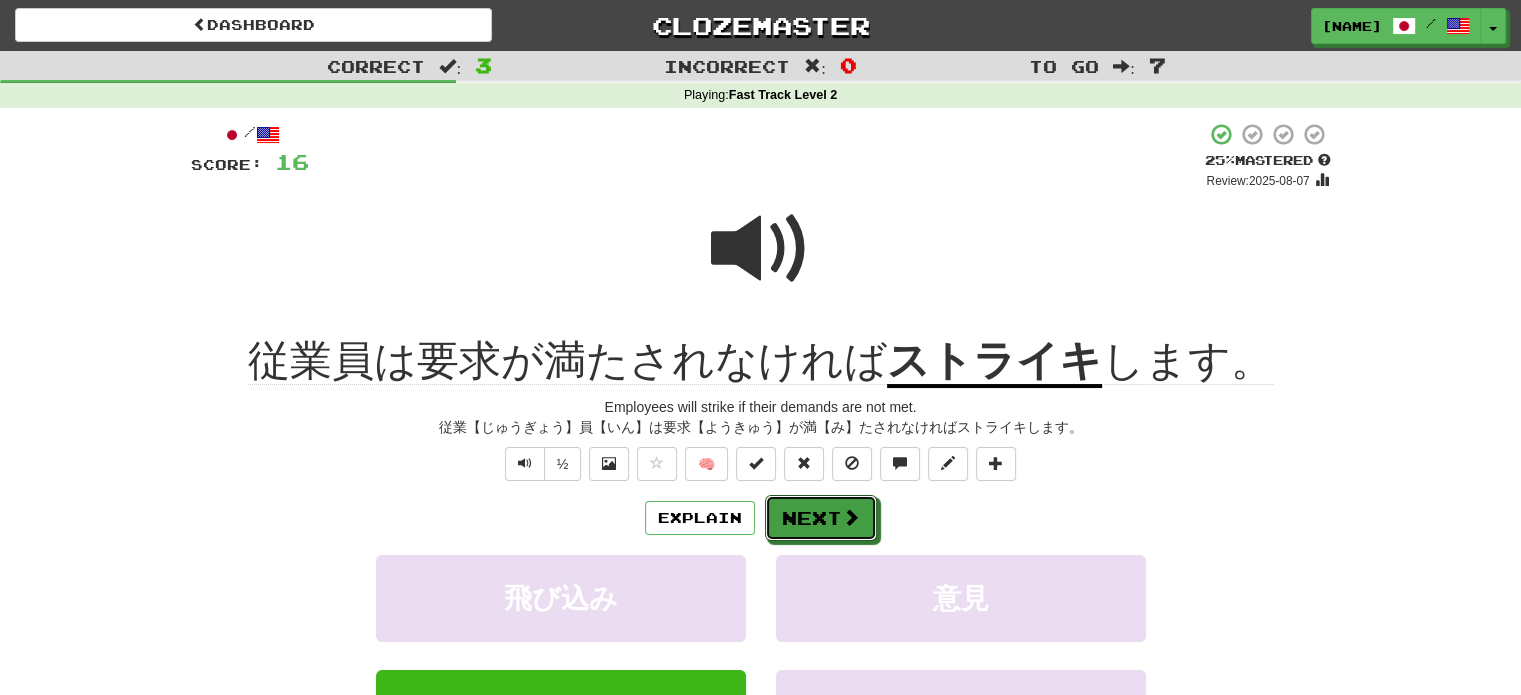 click on "Next" at bounding box center (821, 518) 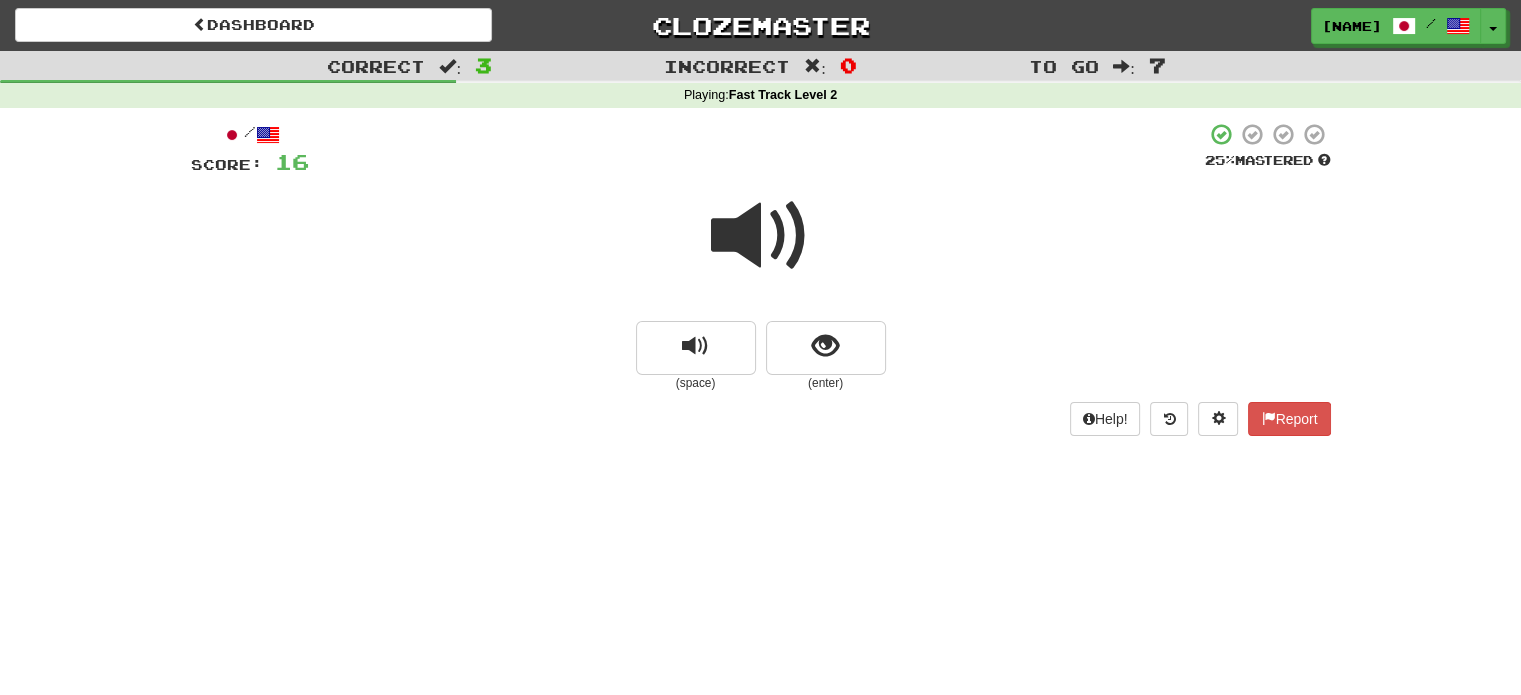 click at bounding box center (761, 236) 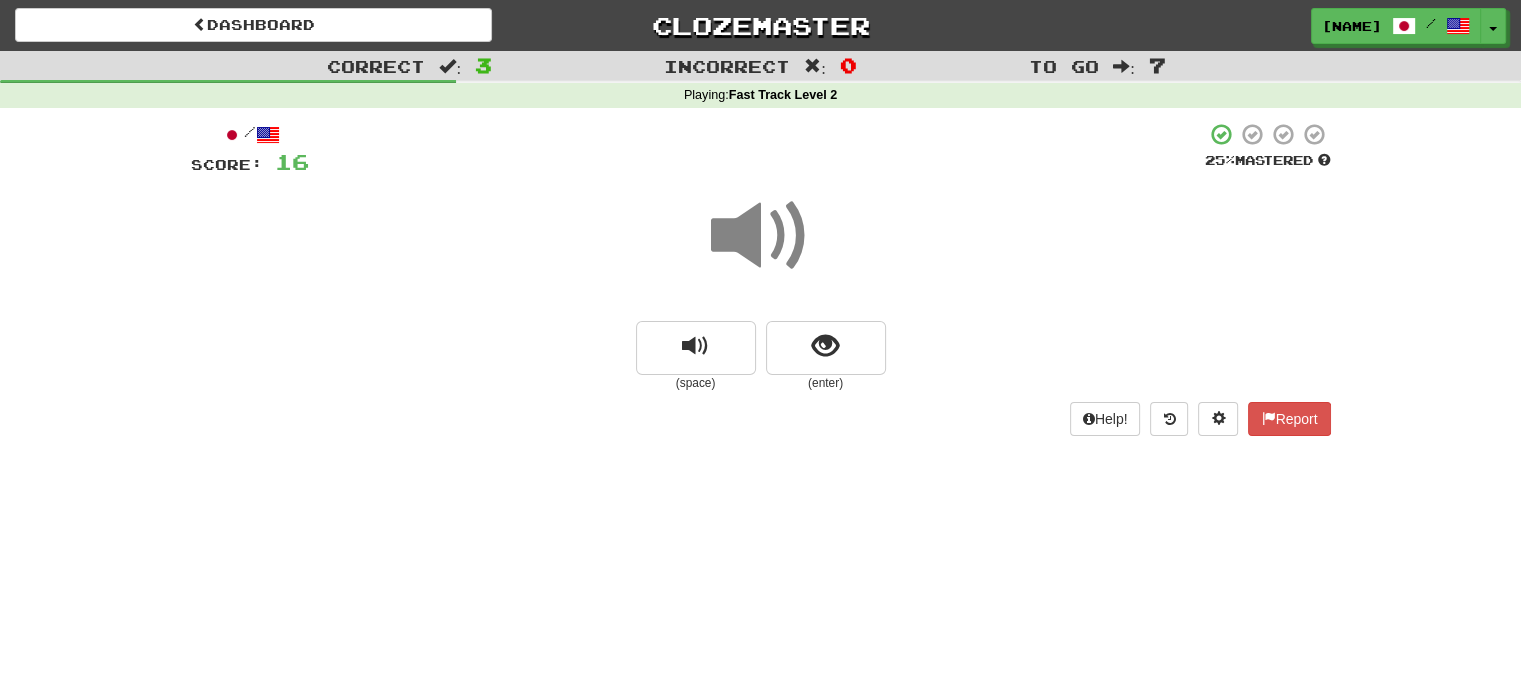click at bounding box center (761, 236) 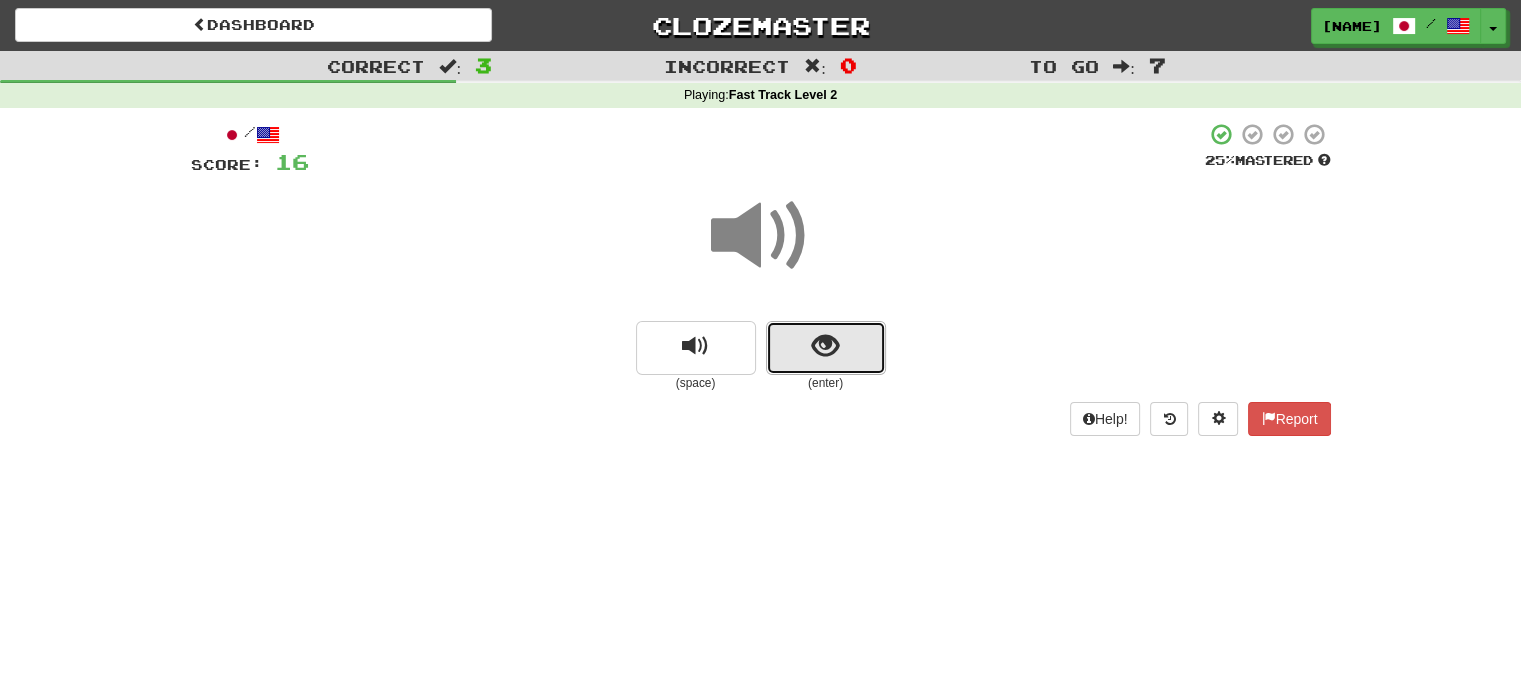 click at bounding box center [826, 348] 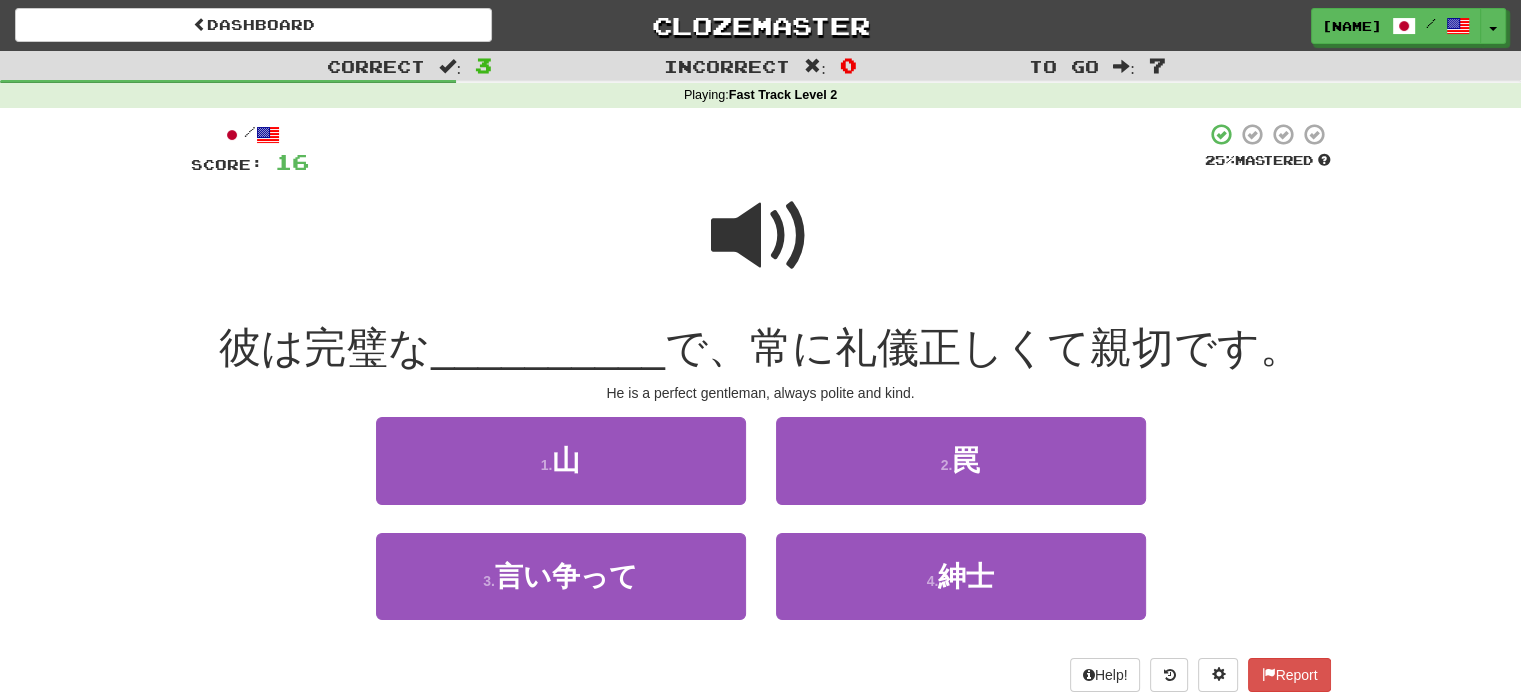 click at bounding box center (761, 236) 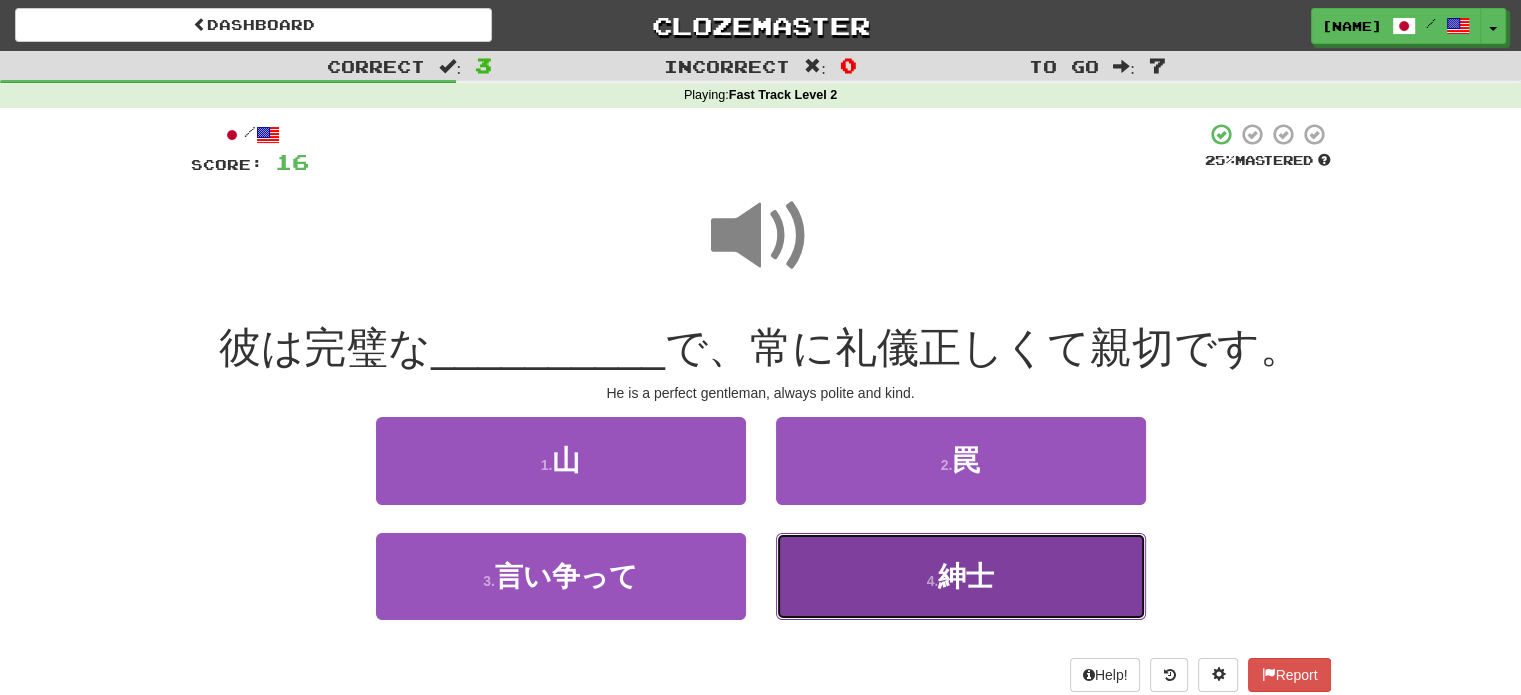 click on "紳士" at bounding box center (966, 576) 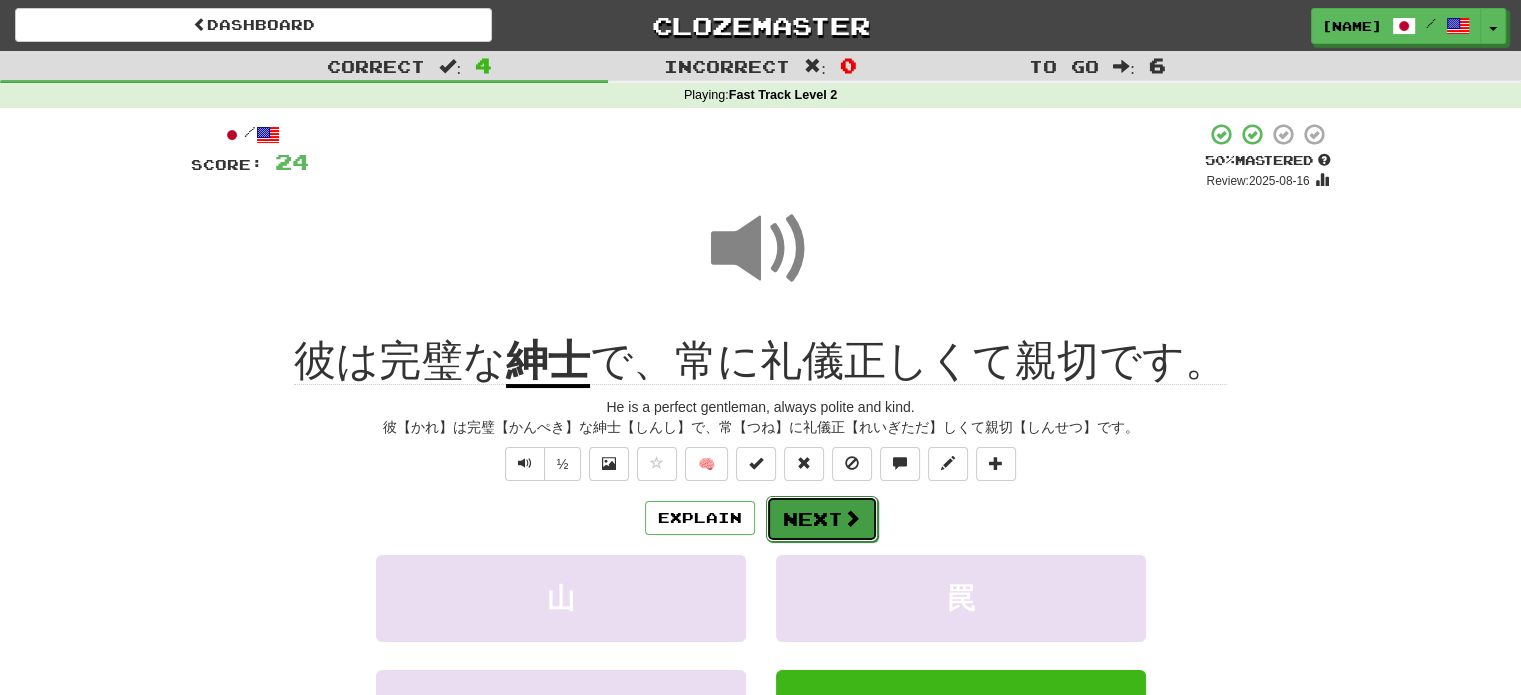 click on "Next" at bounding box center [822, 519] 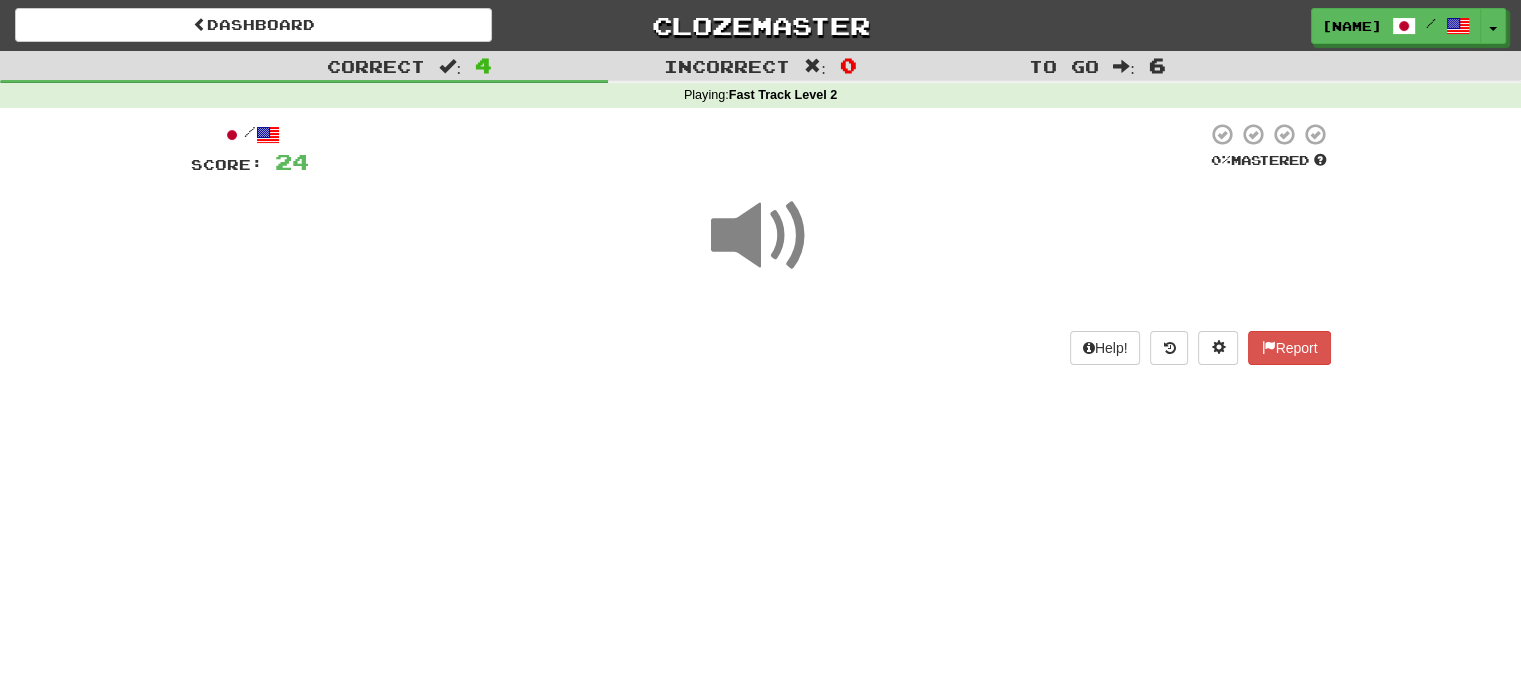 click at bounding box center [761, 236] 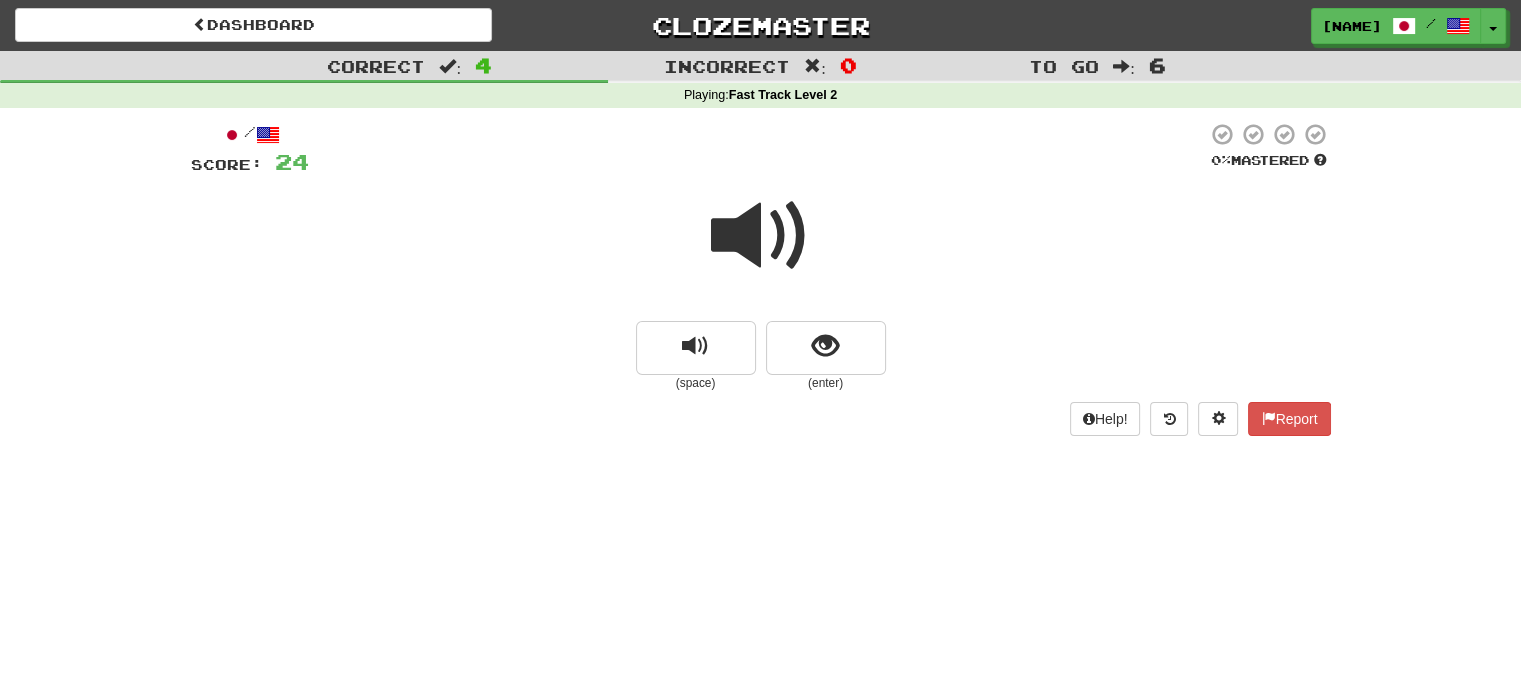 click at bounding box center (761, 236) 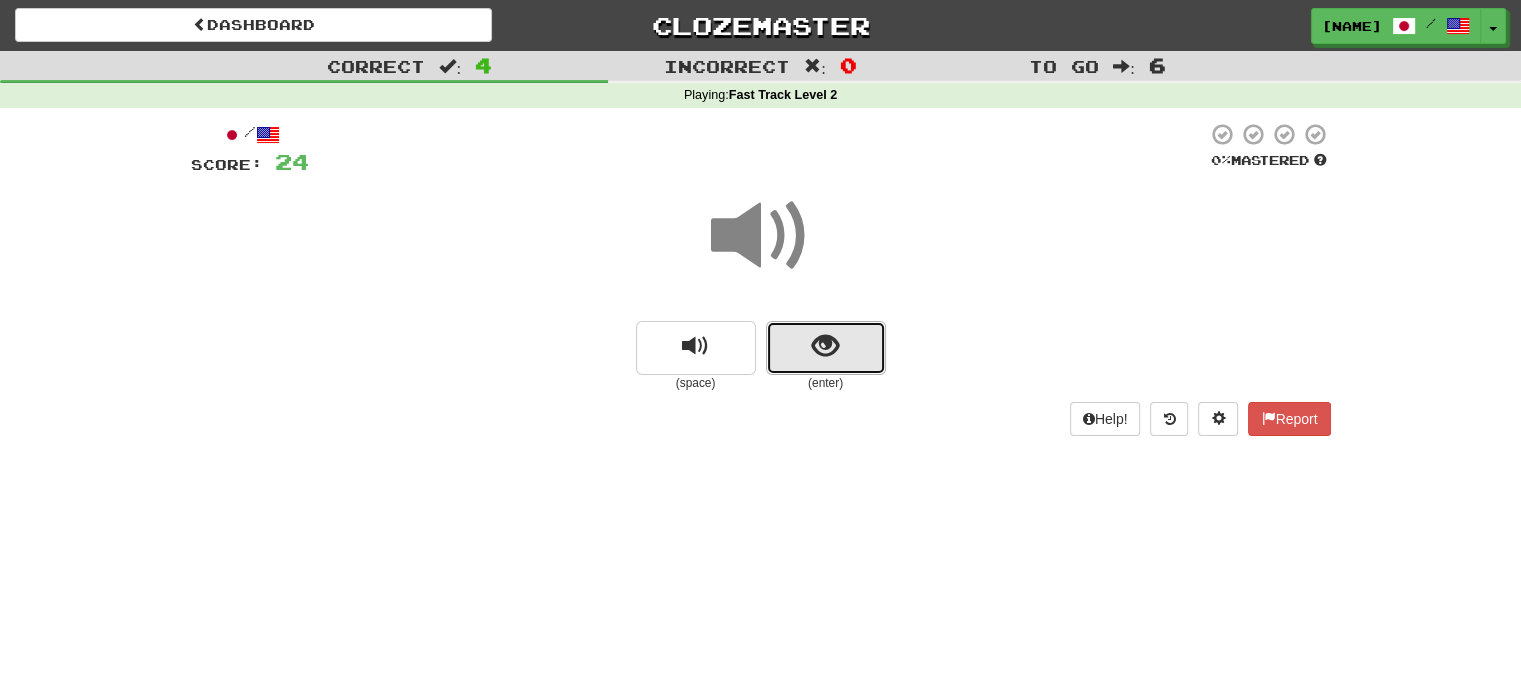 click at bounding box center [826, 348] 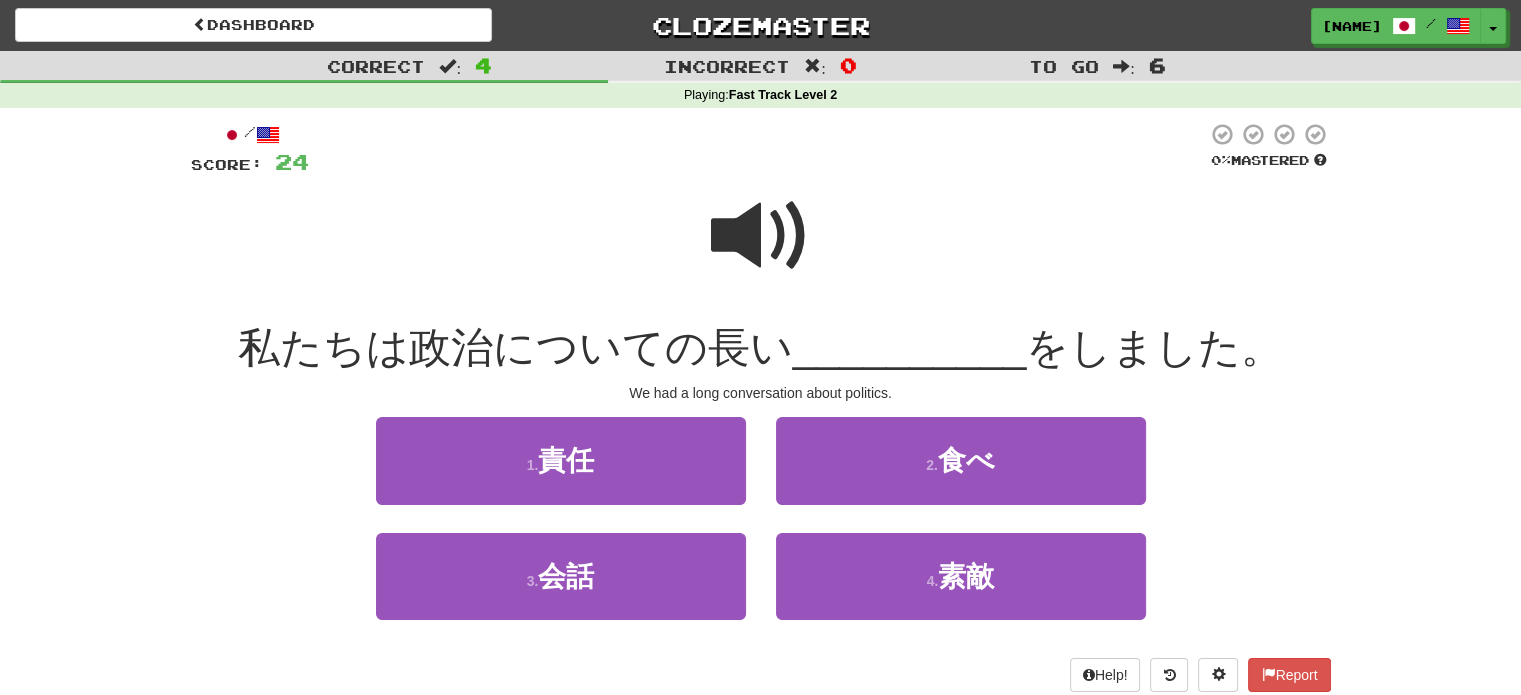 click at bounding box center [761, 236] 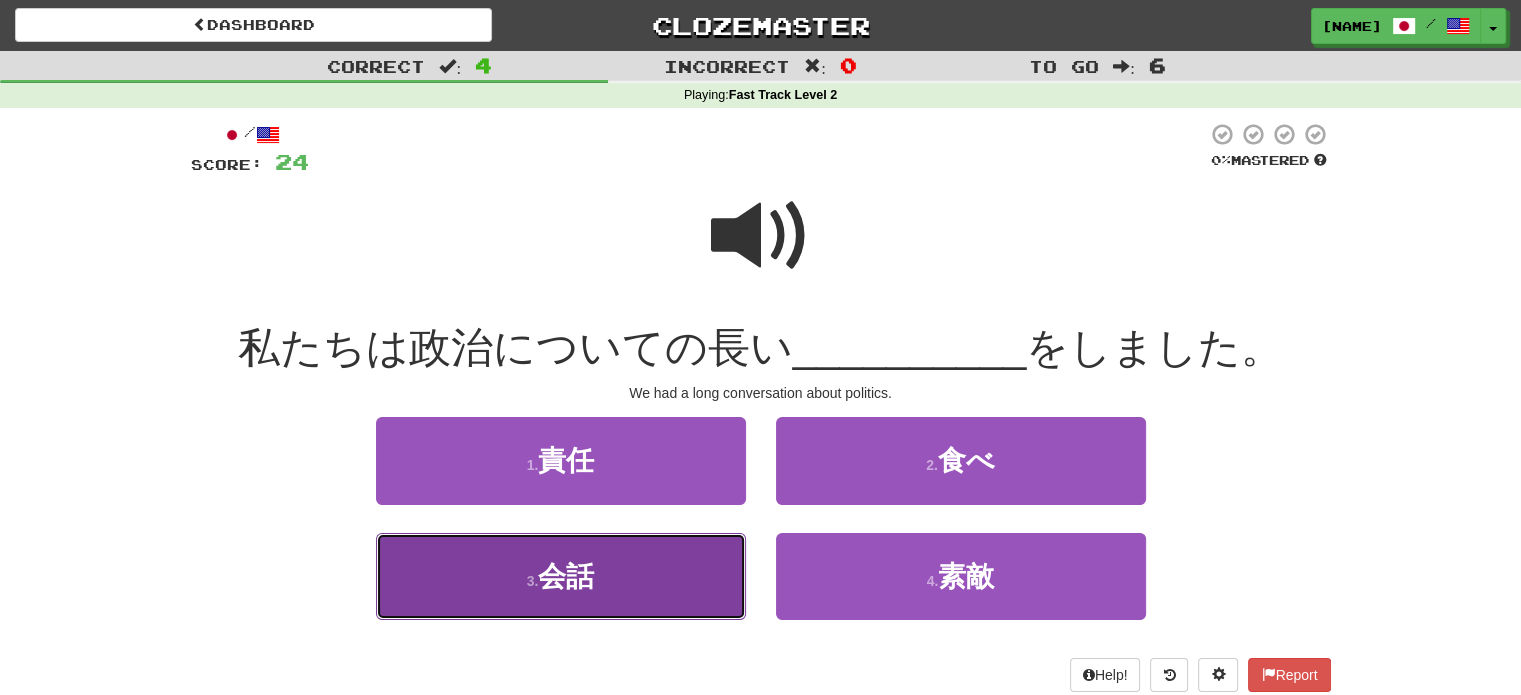 click on "3 .  会話" at bounding box center (561, 576) 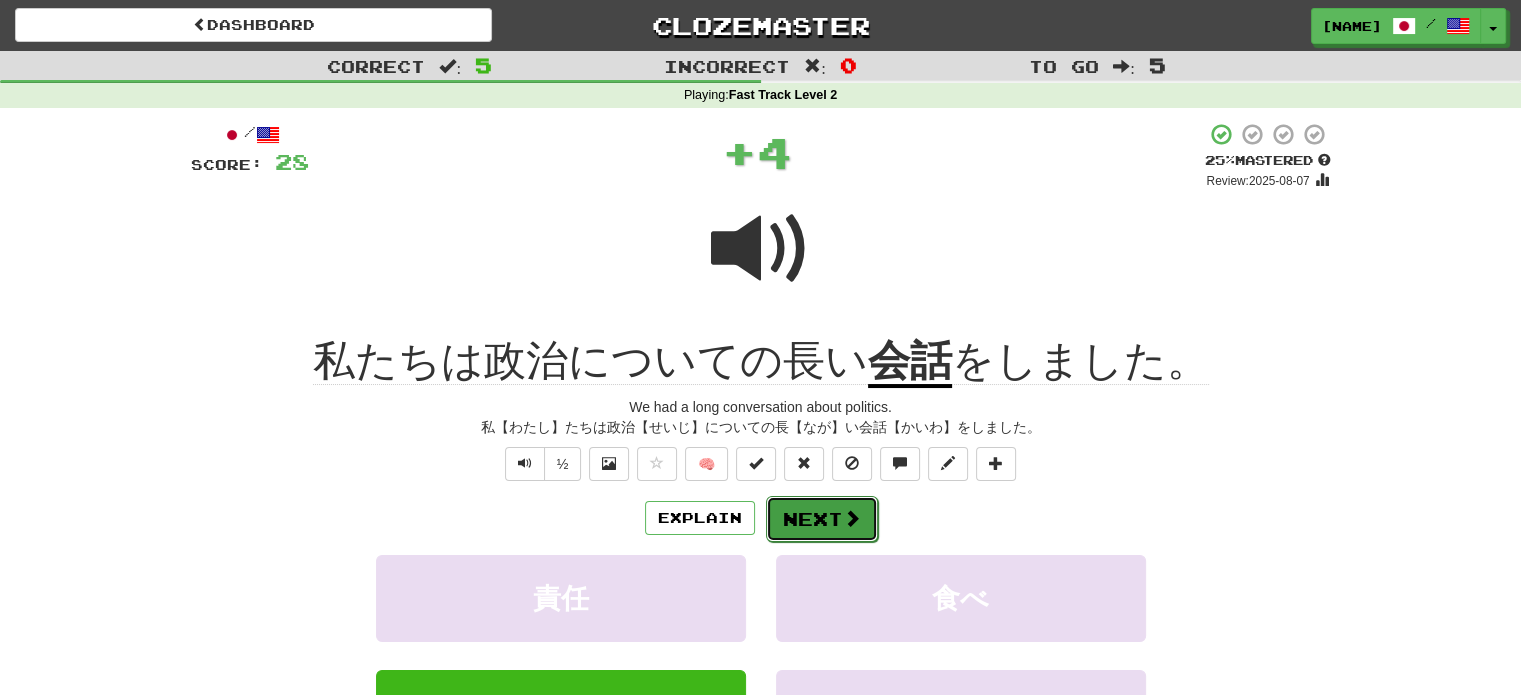 click at bounding box center [852, 518] 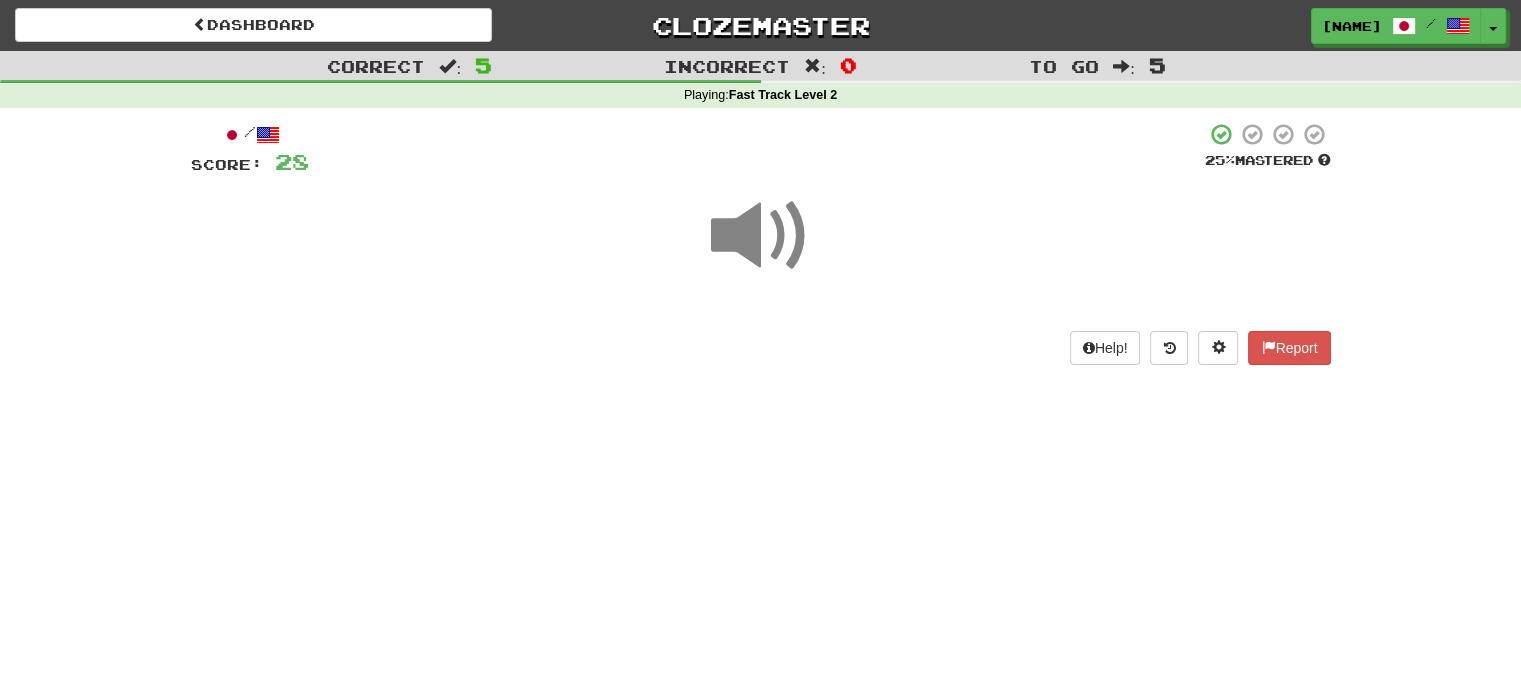 drag, startPoint x: 838, startPoint y: 149, endPoint x: 810, endPoint y: 175, distance: 38.209946 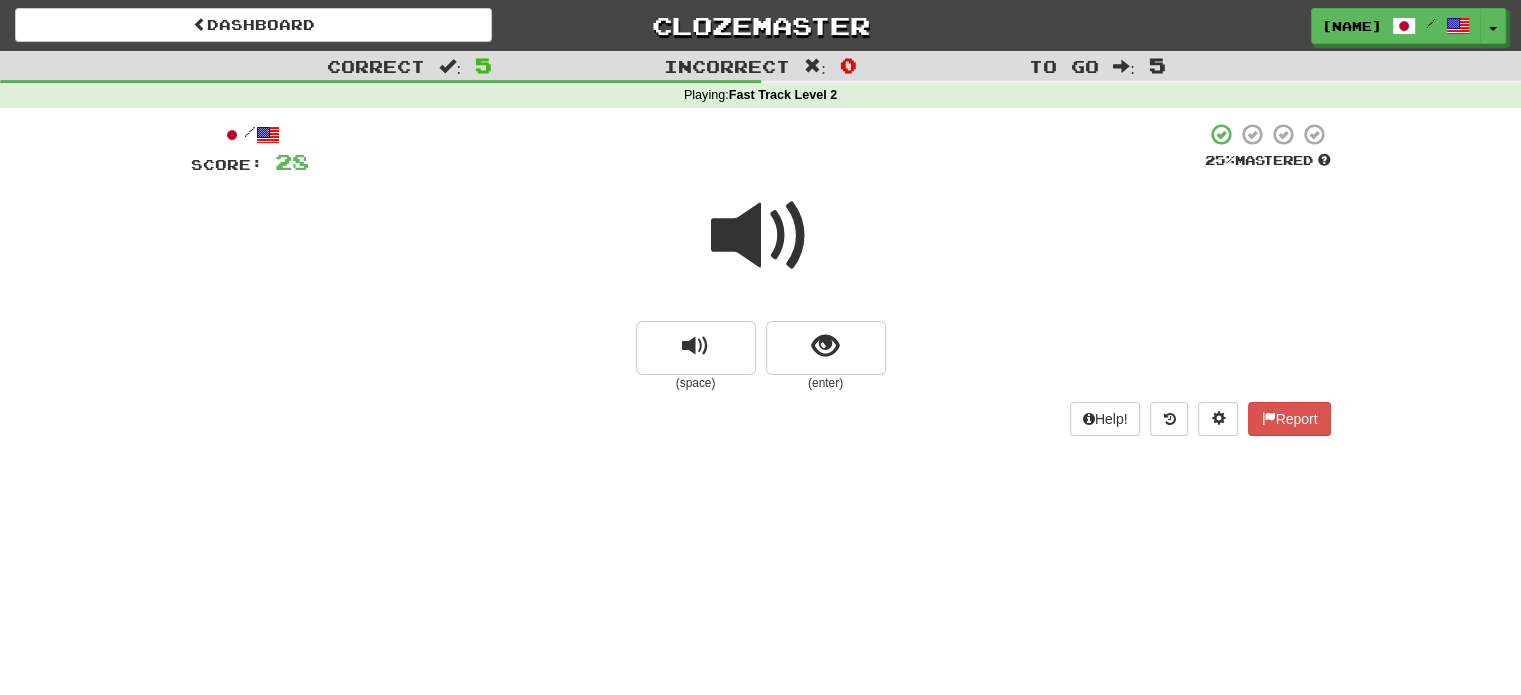 click at bounding box center [761, 236] 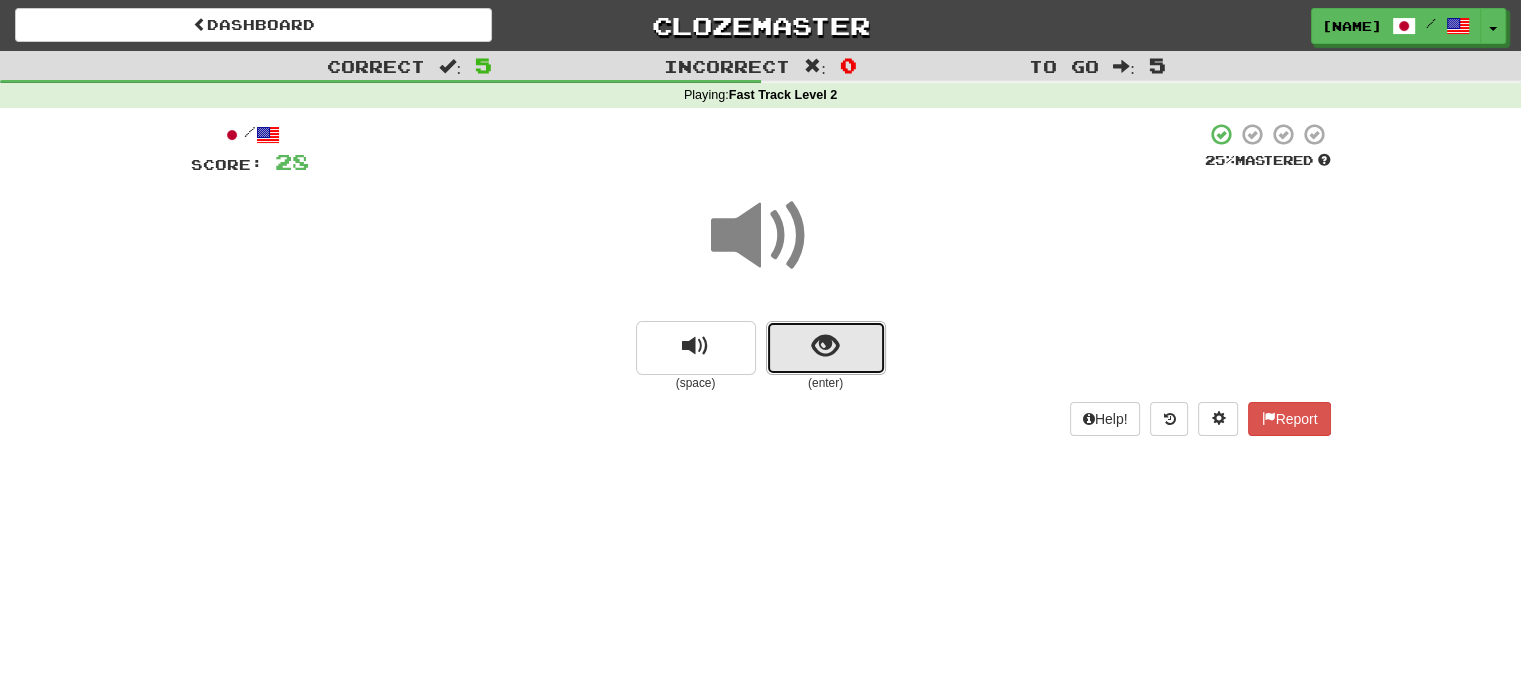 click at bounding box center [826, 348] 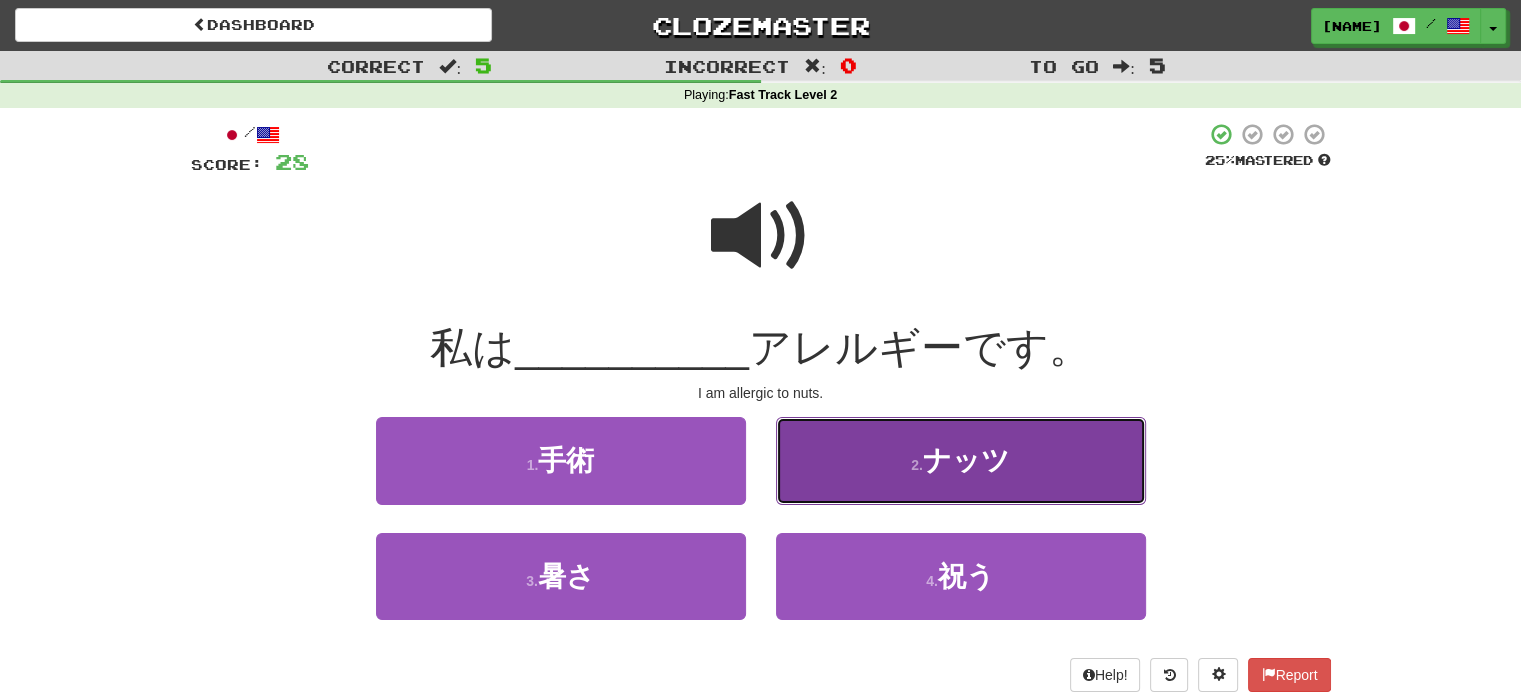 click on "2 .  ナッツ" at bounding box center (961, 460) 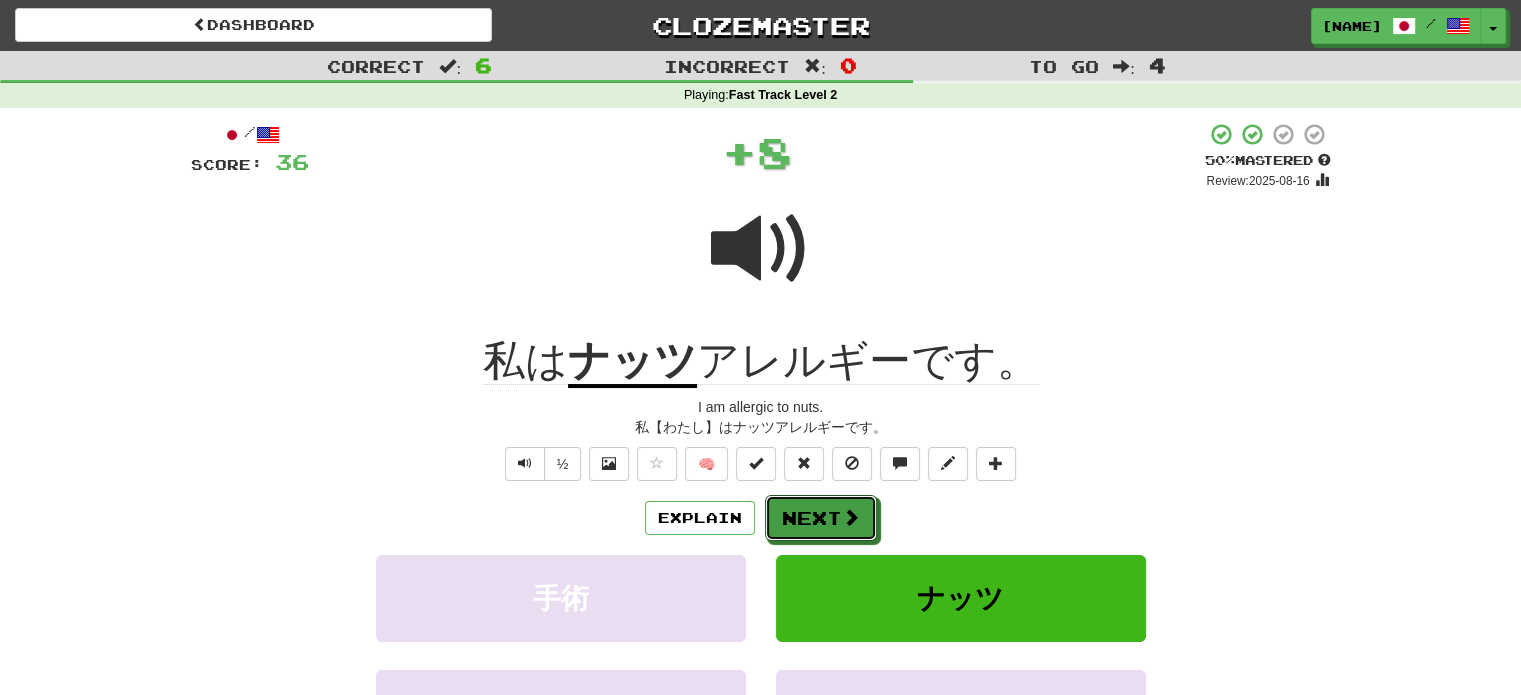 click on "Next" at bounding box center (821, 518) 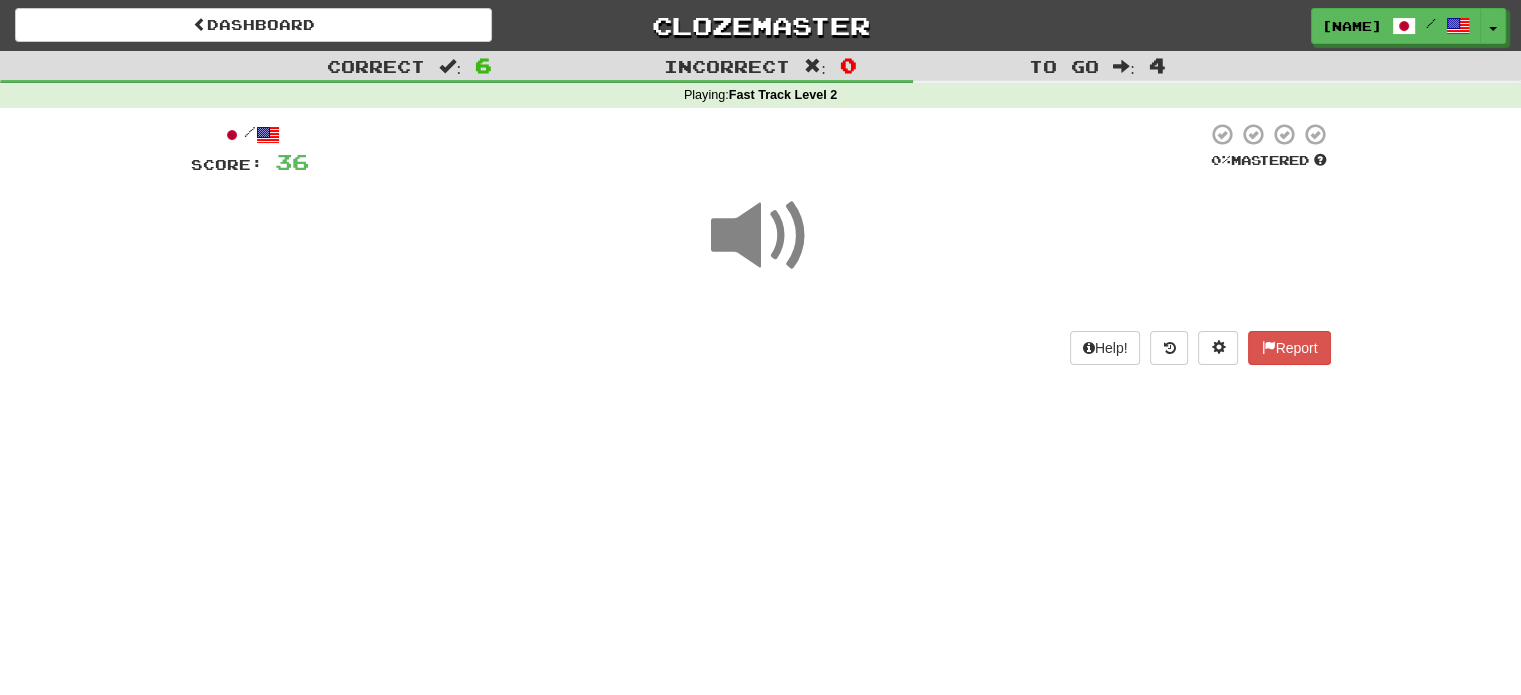 click at bounding box center (761, 236) 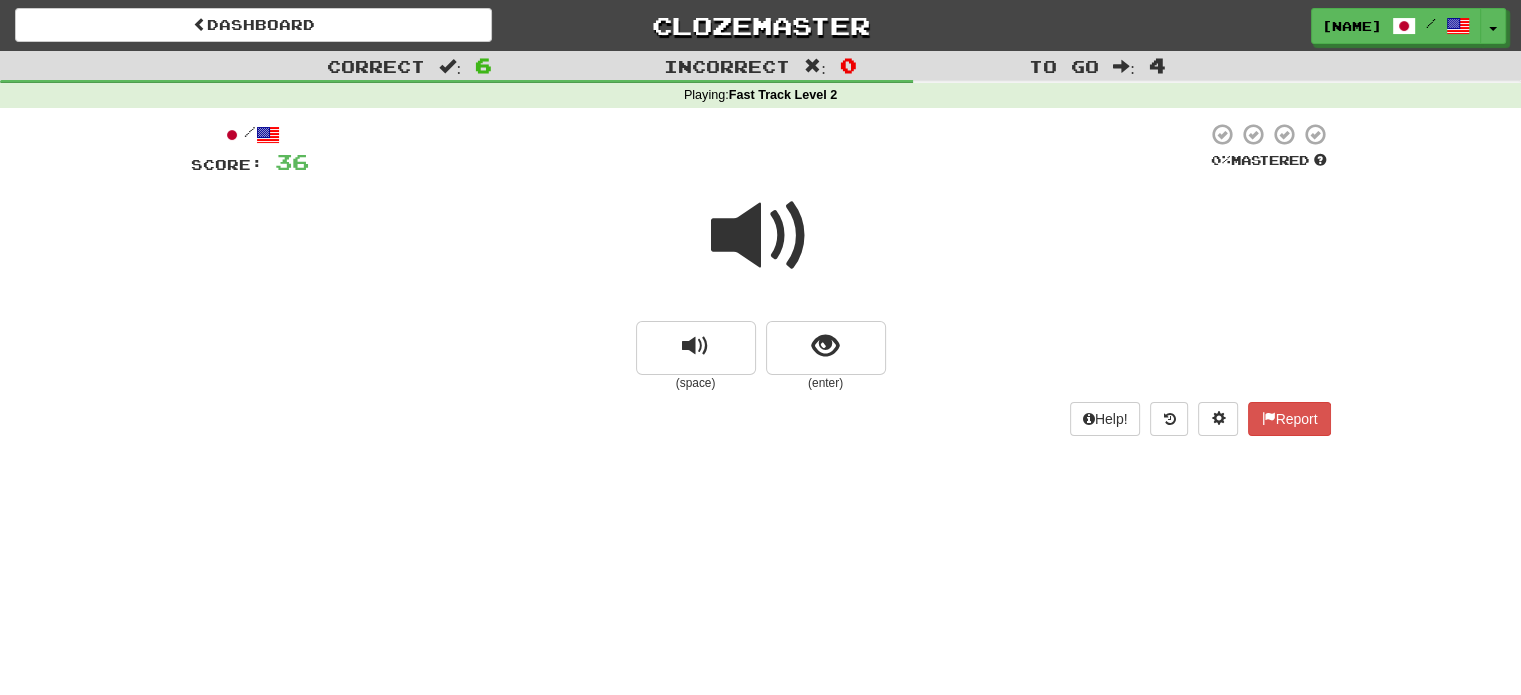 click at bounding box center (761, 236) 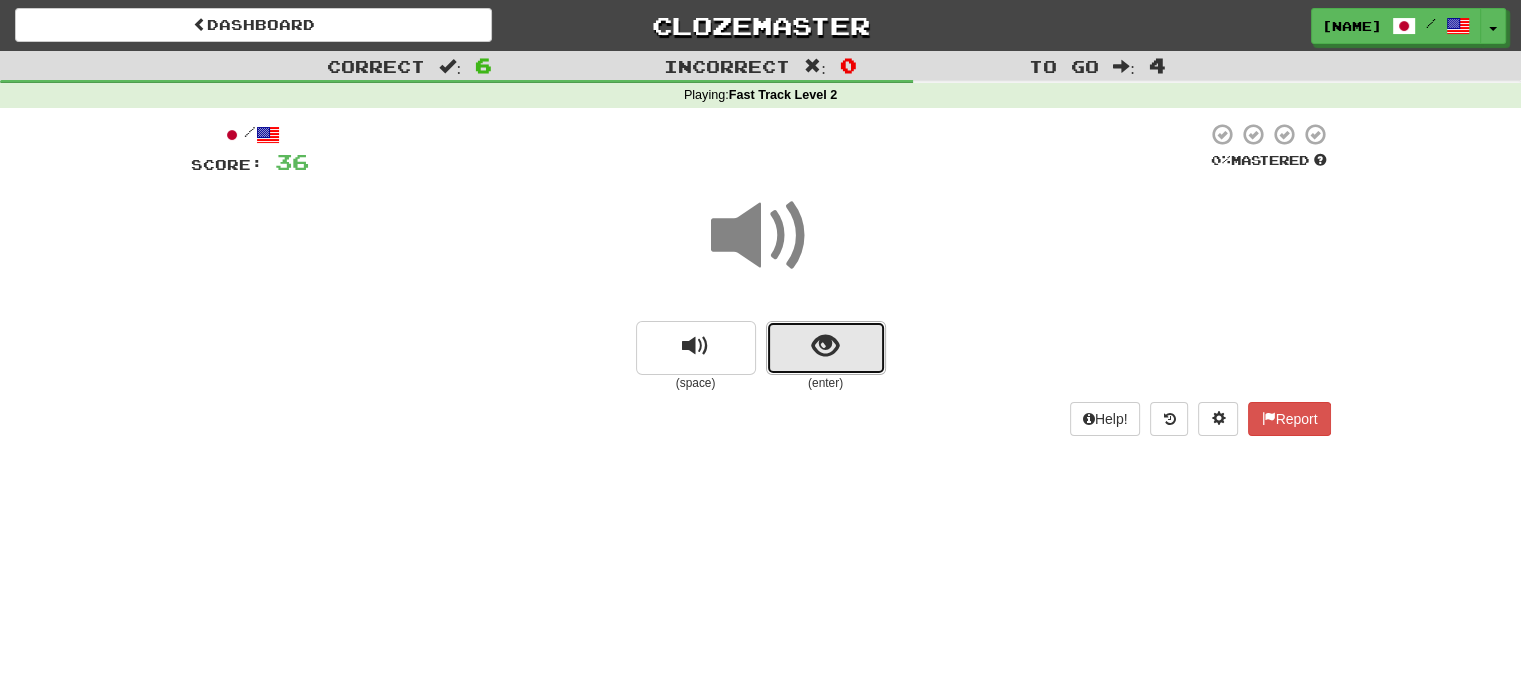 click at bounding box center [826, 348] 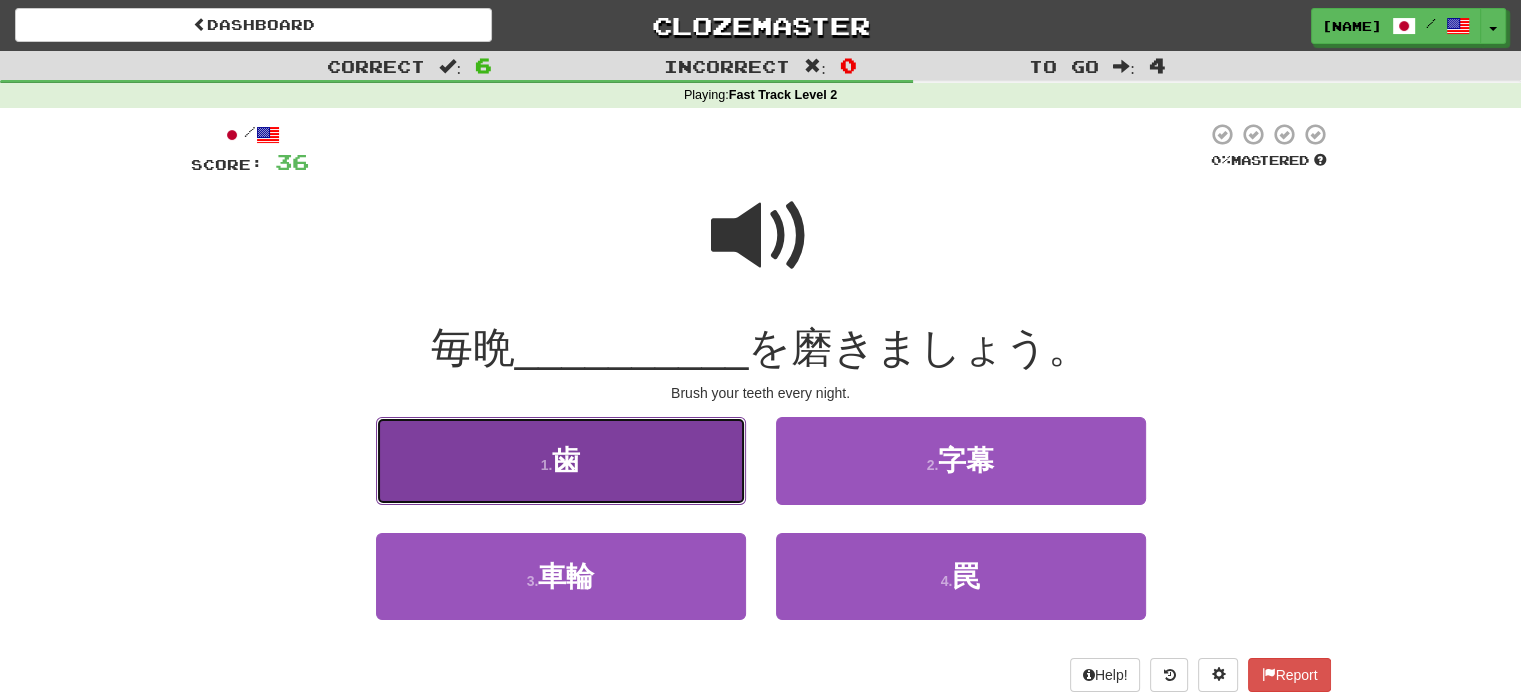 click on "1 .  歯" at bounding box center [561, 460] 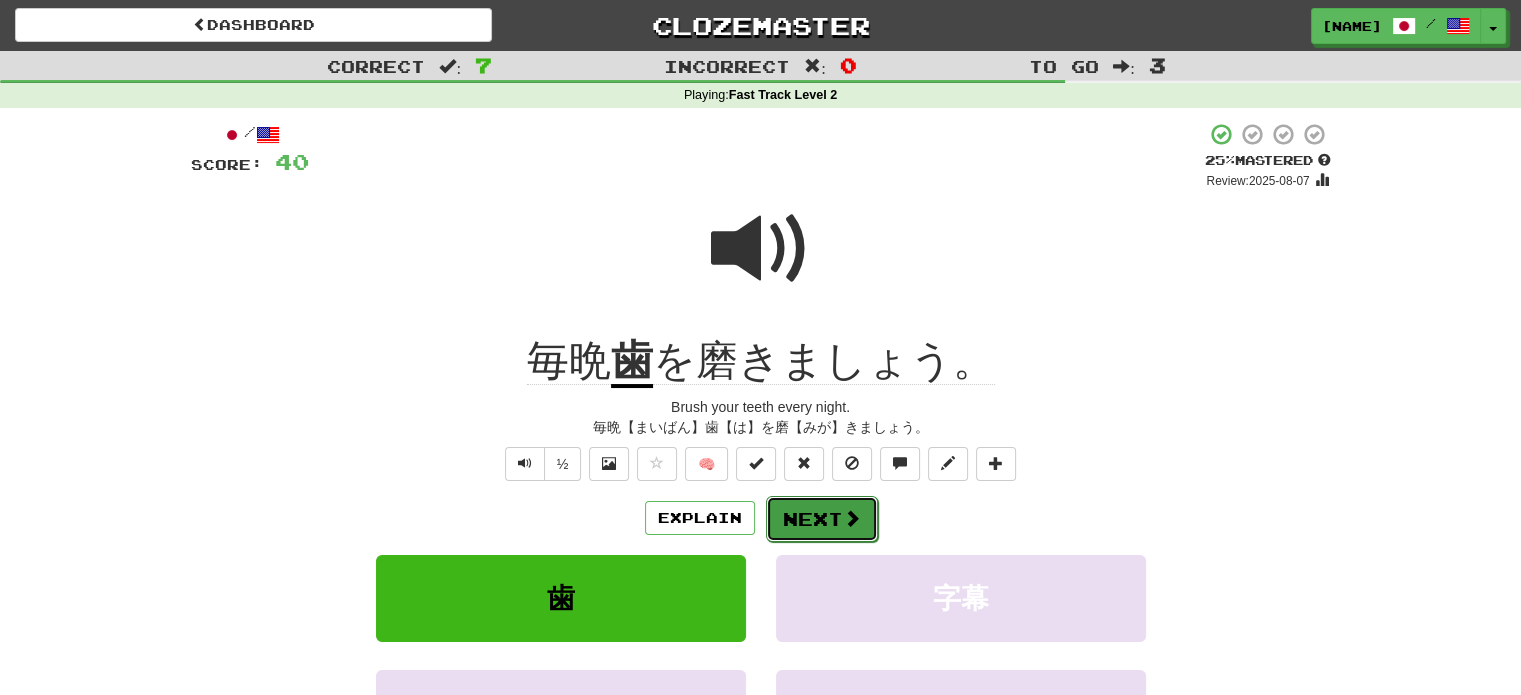 click at bounding box center (852, 518) 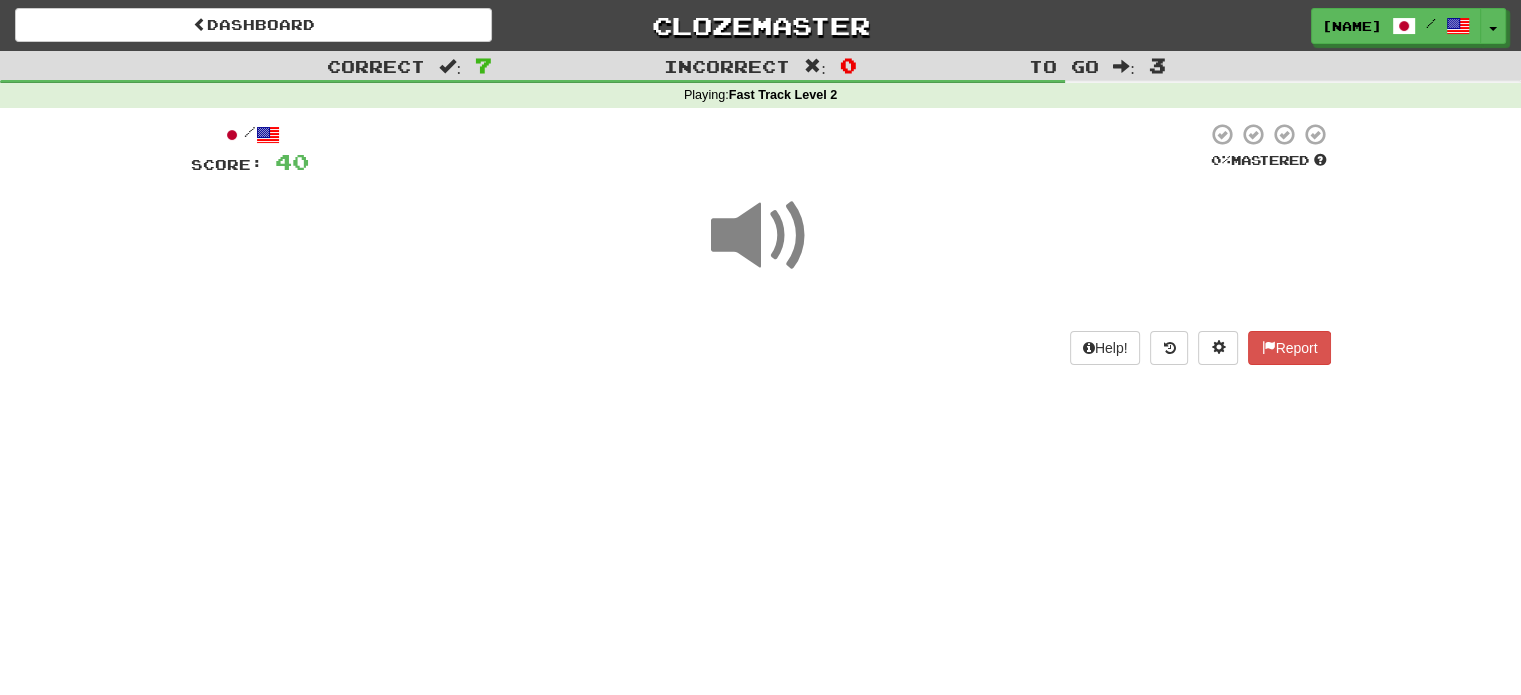 click at bounding box center [761, 236] 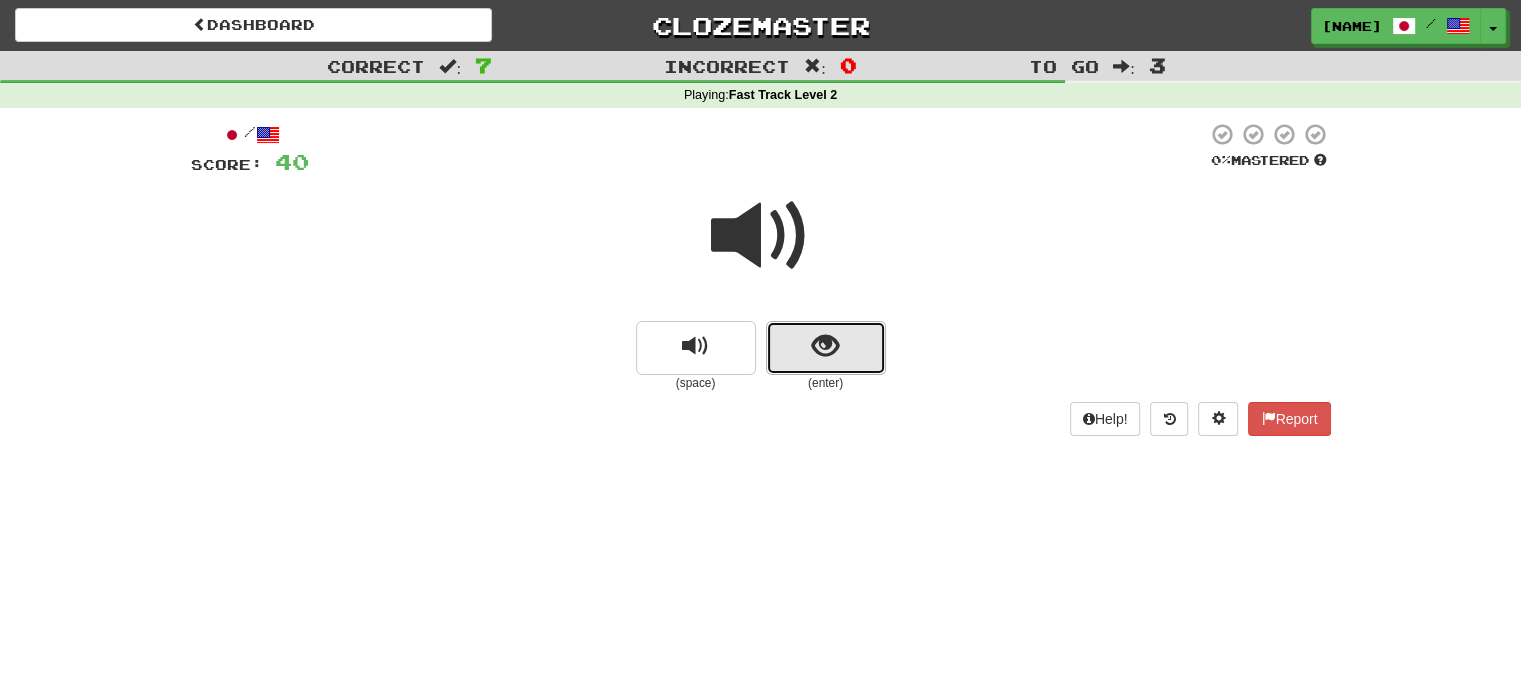 click at bounding box center (826, 348) 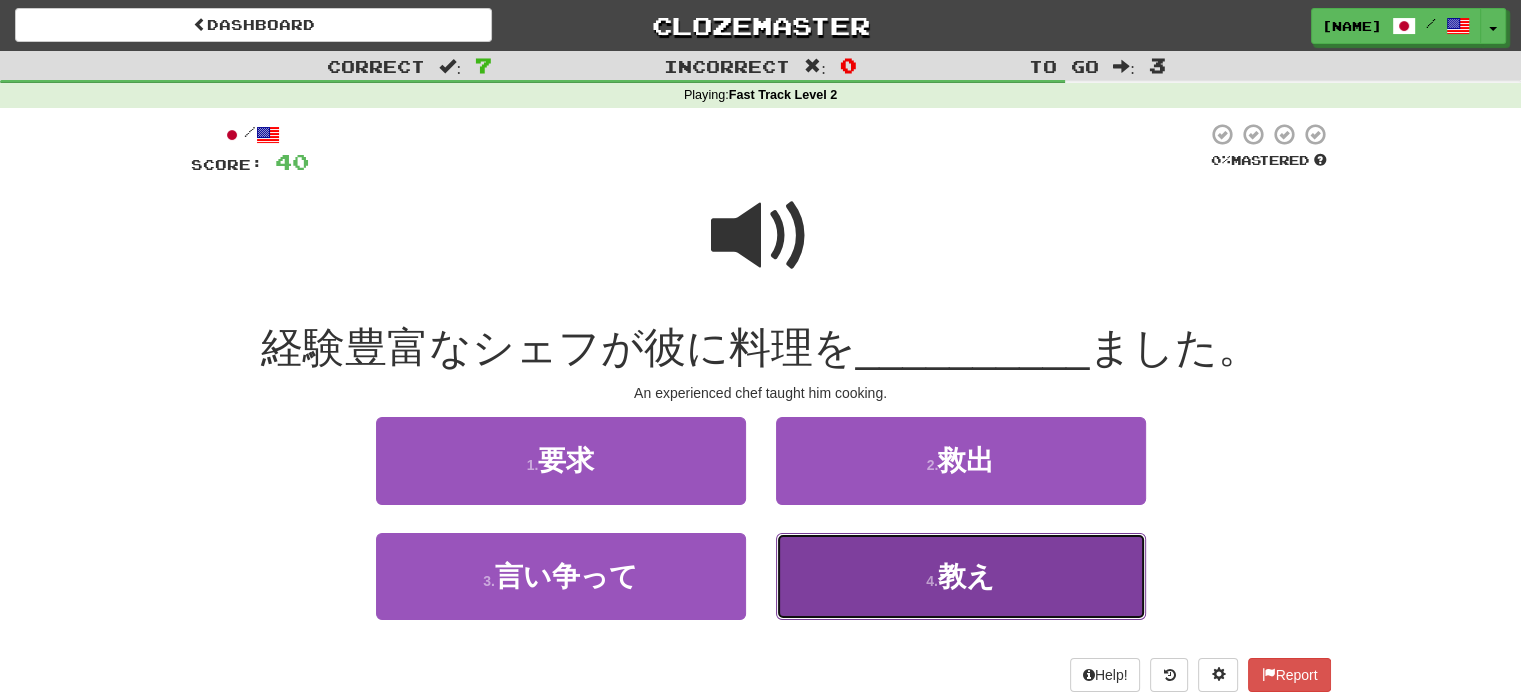 click on "4 .  教え" at bounding box center [961, 576] 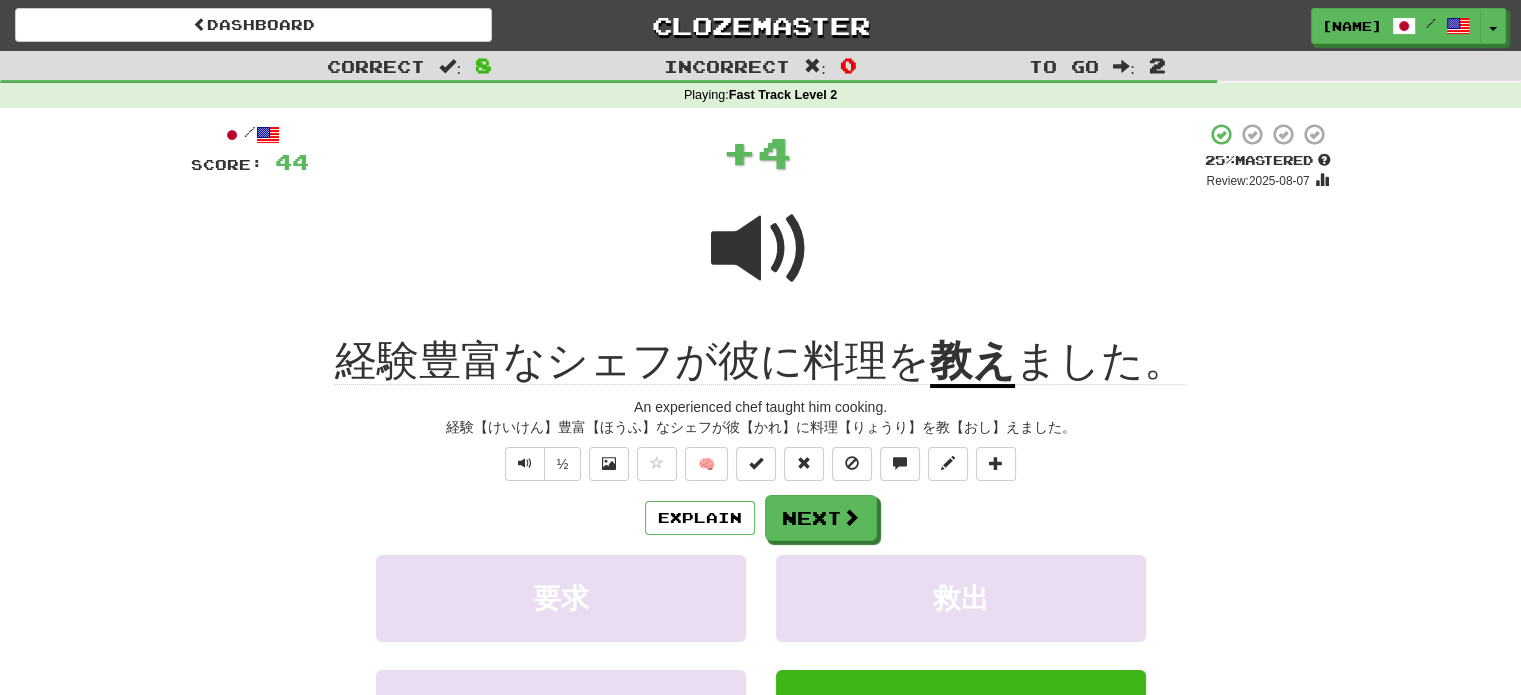 click on "質問をして申し訳ありません。" at bounding box center [761, 490] 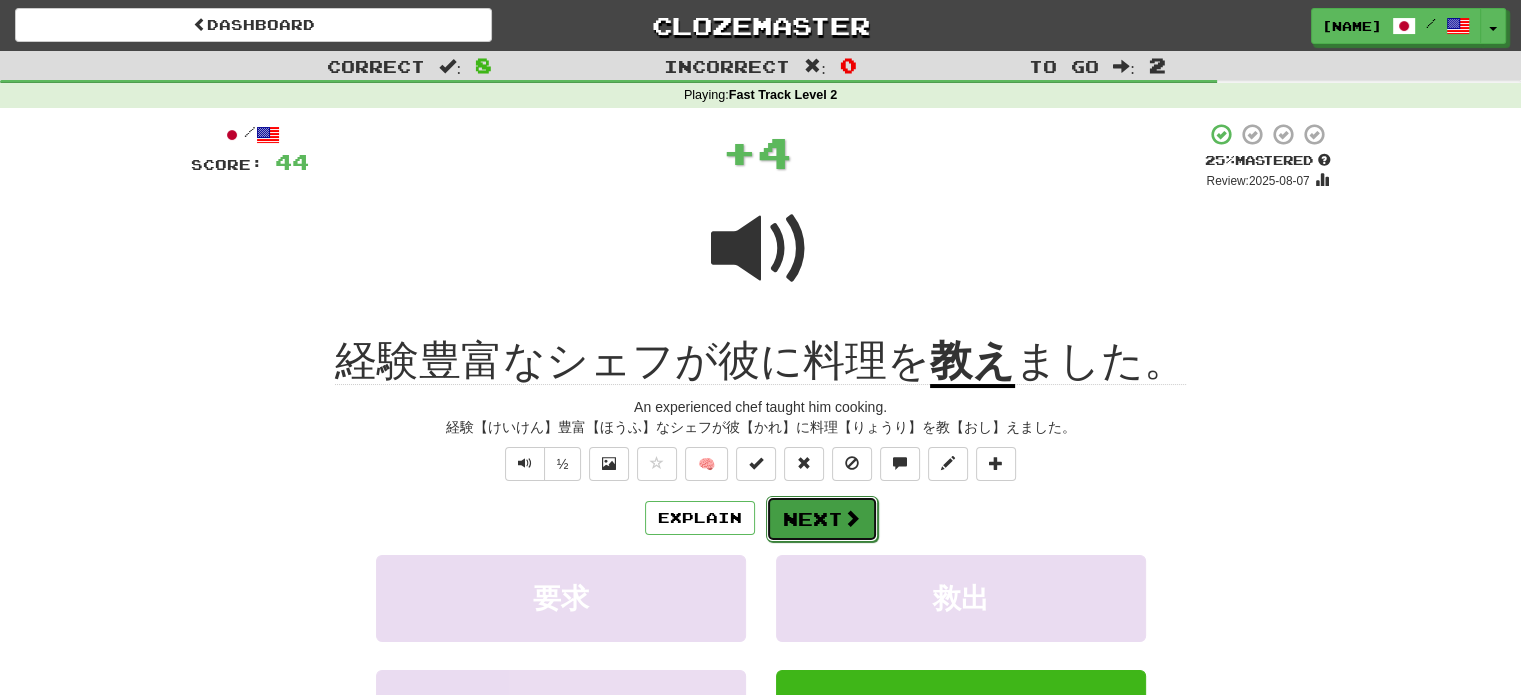 click on "Next" at bounding box center [822, 519] 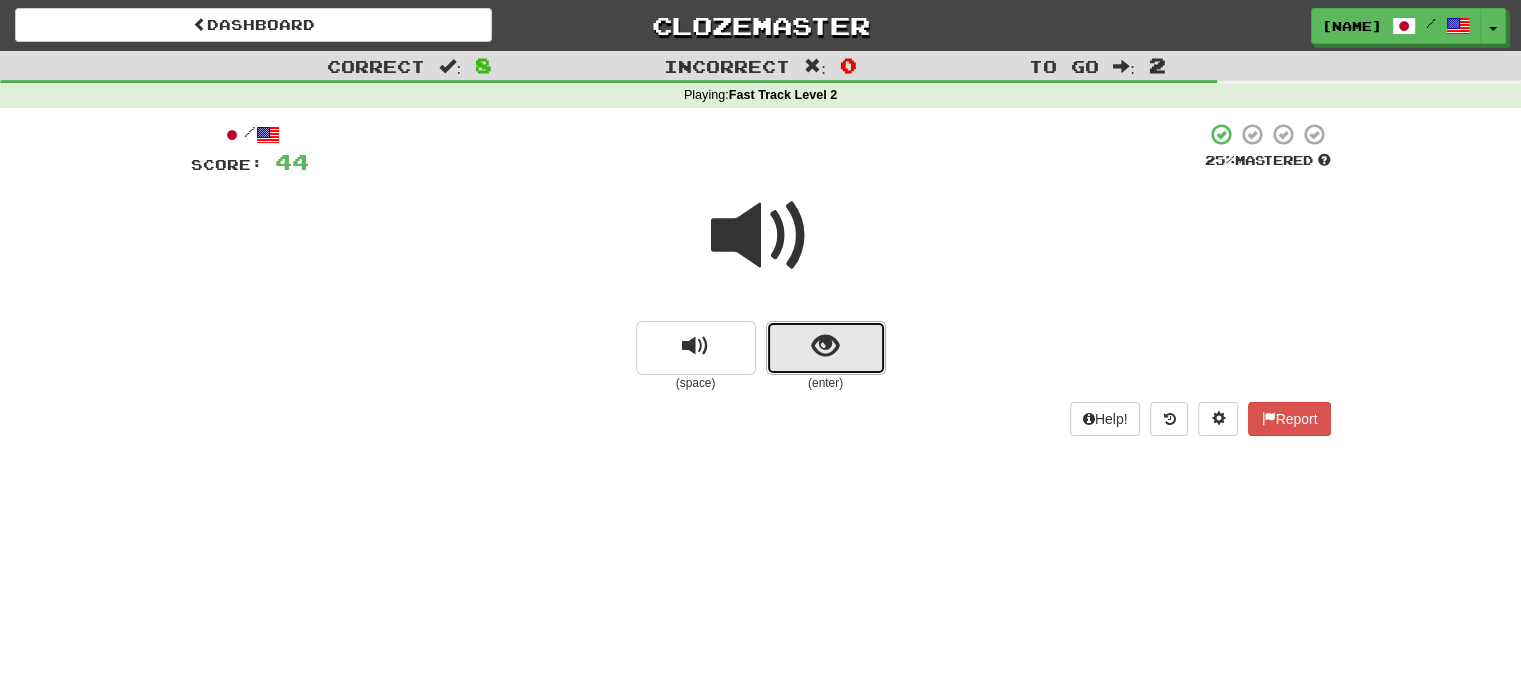 click at bounding box center (825, 346) 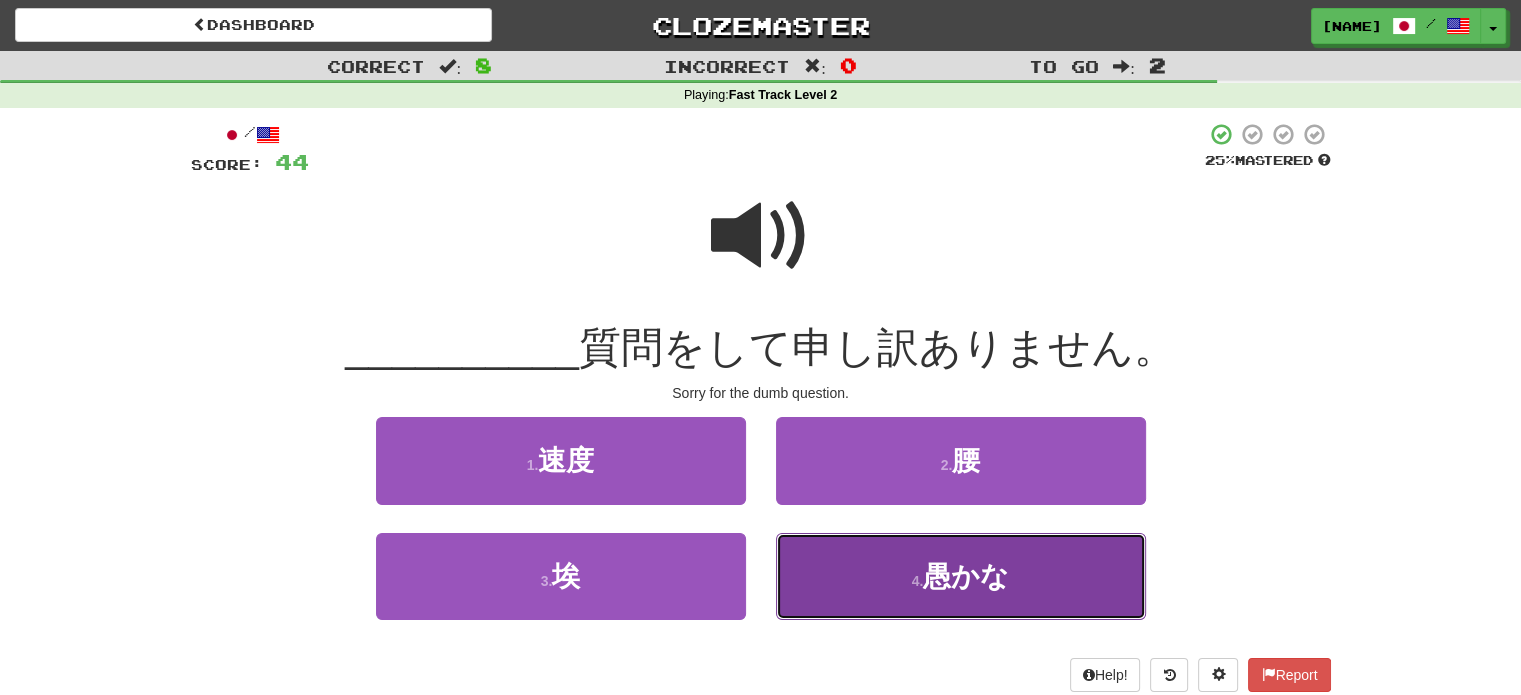 click on "4 .  愚かな" at bounding box center (961, 576) 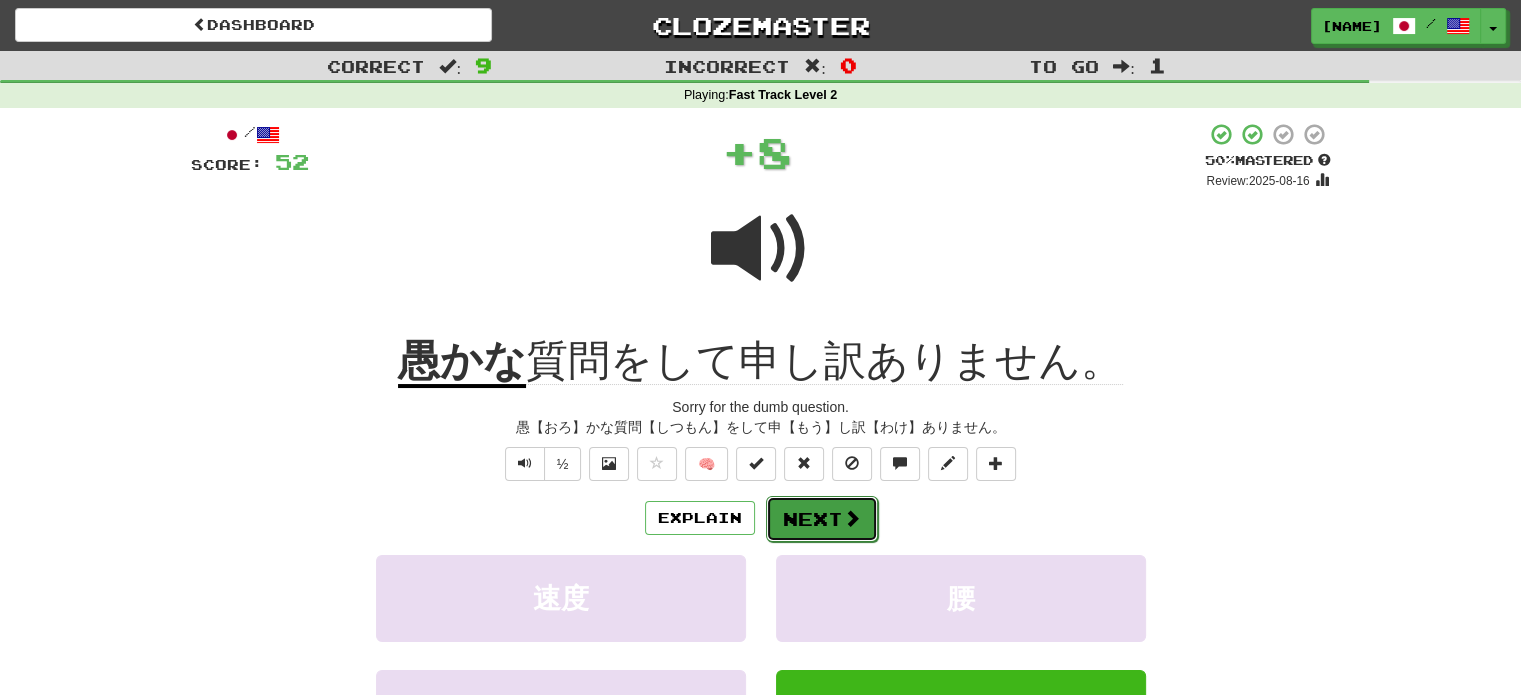 click at bounding box center [852, 518] 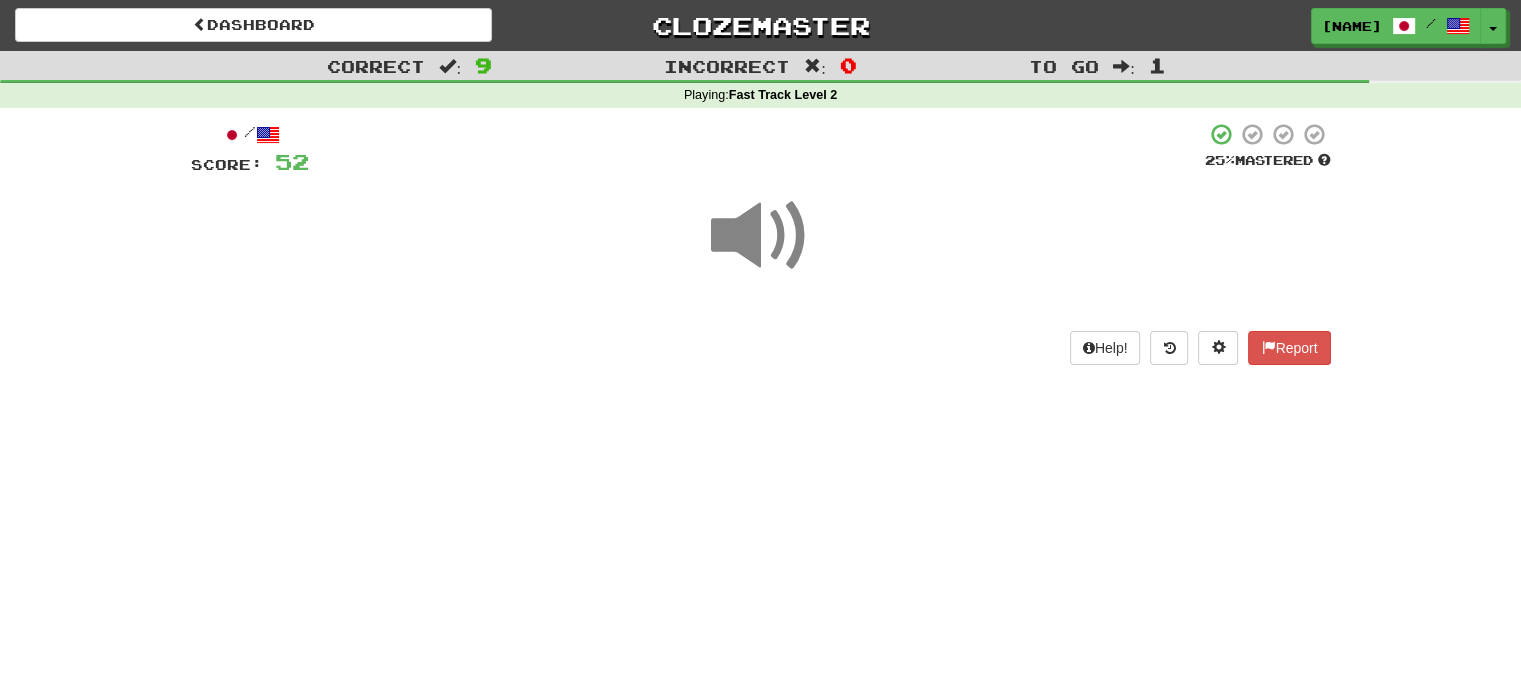 click at bounding box center [761, 236] 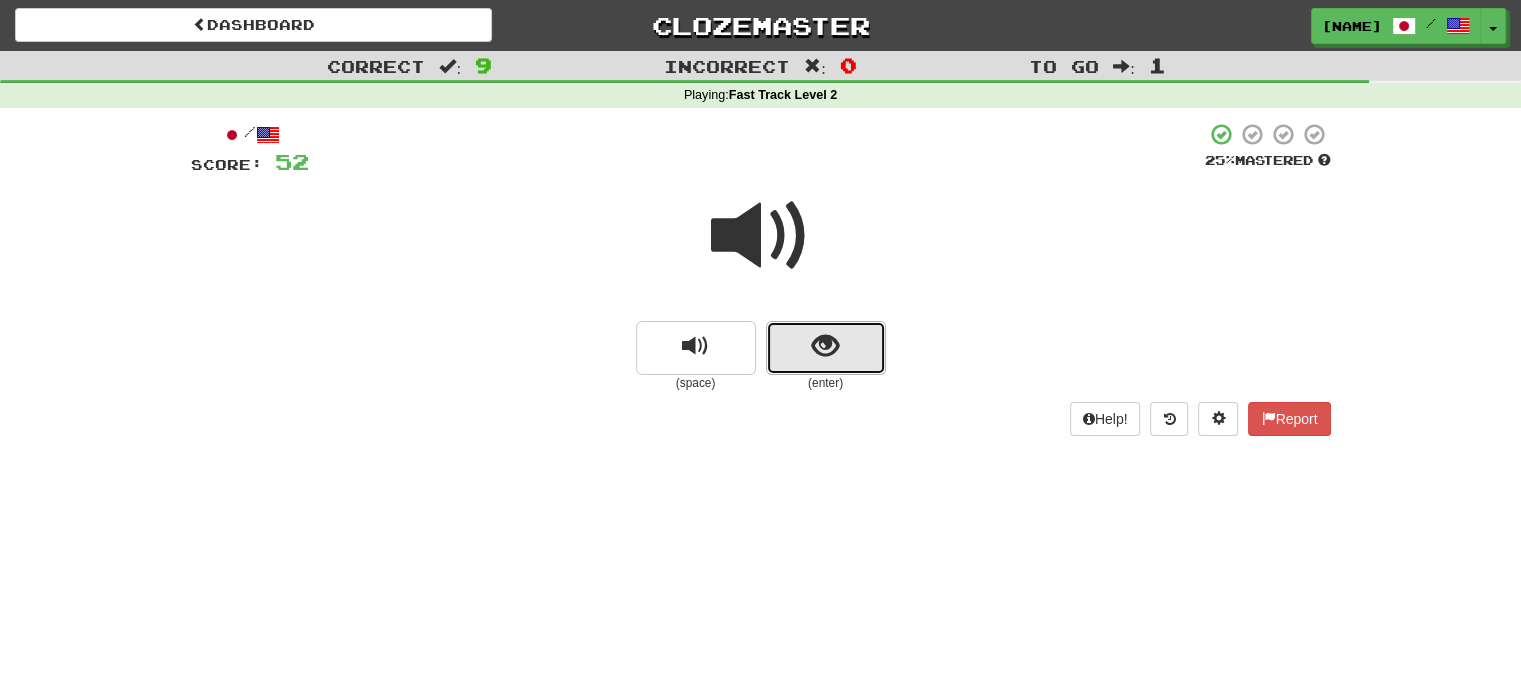 click at bounding box center [826, 348] 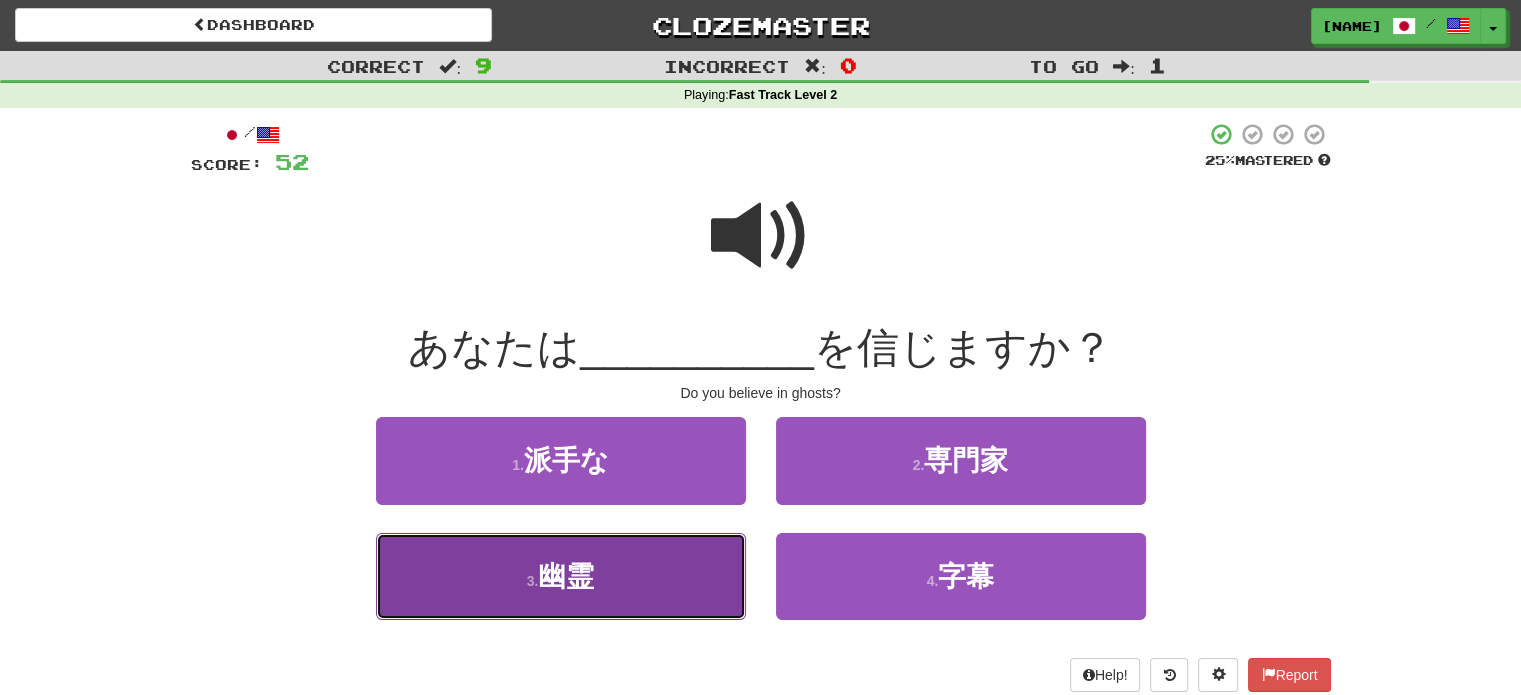 click on "3 .  幽霊" at bounding box center (561, 576) 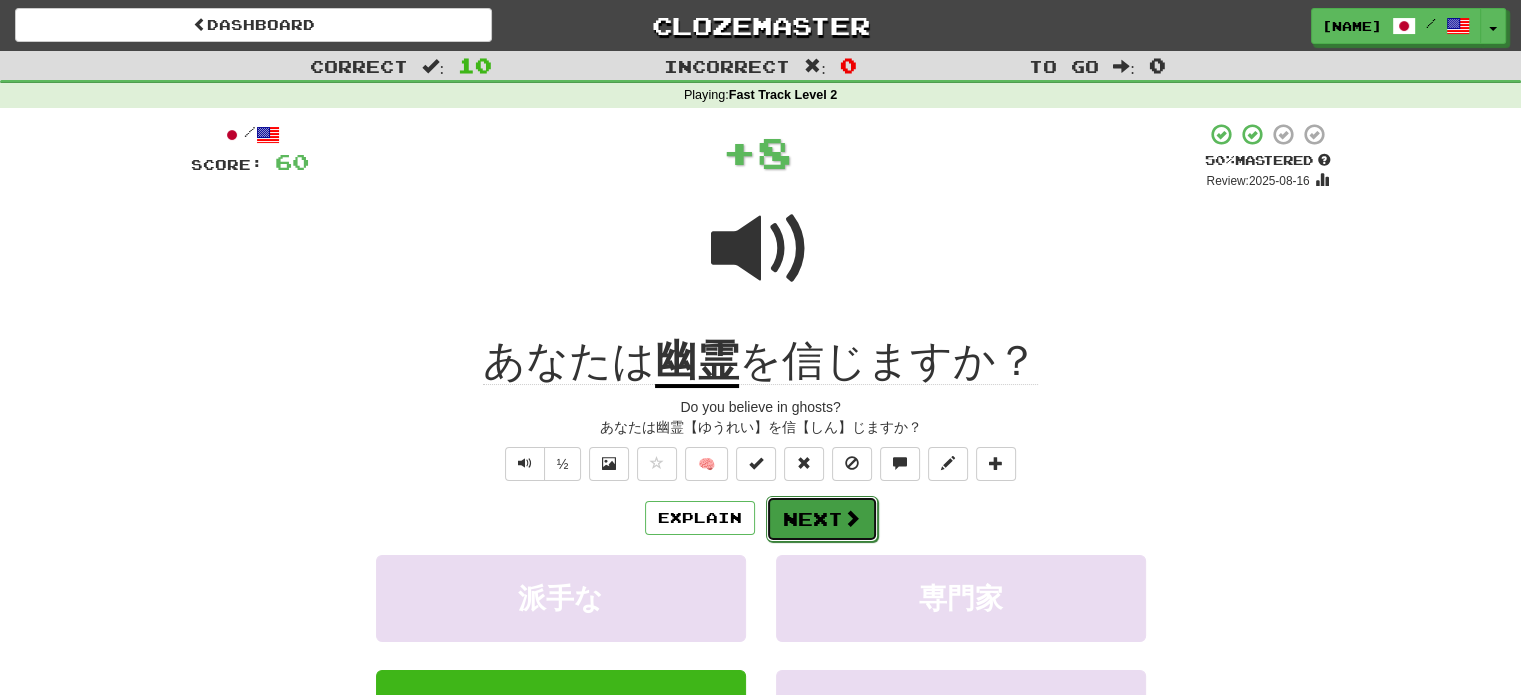 click on "Next" at bounding box center (822, 519) 